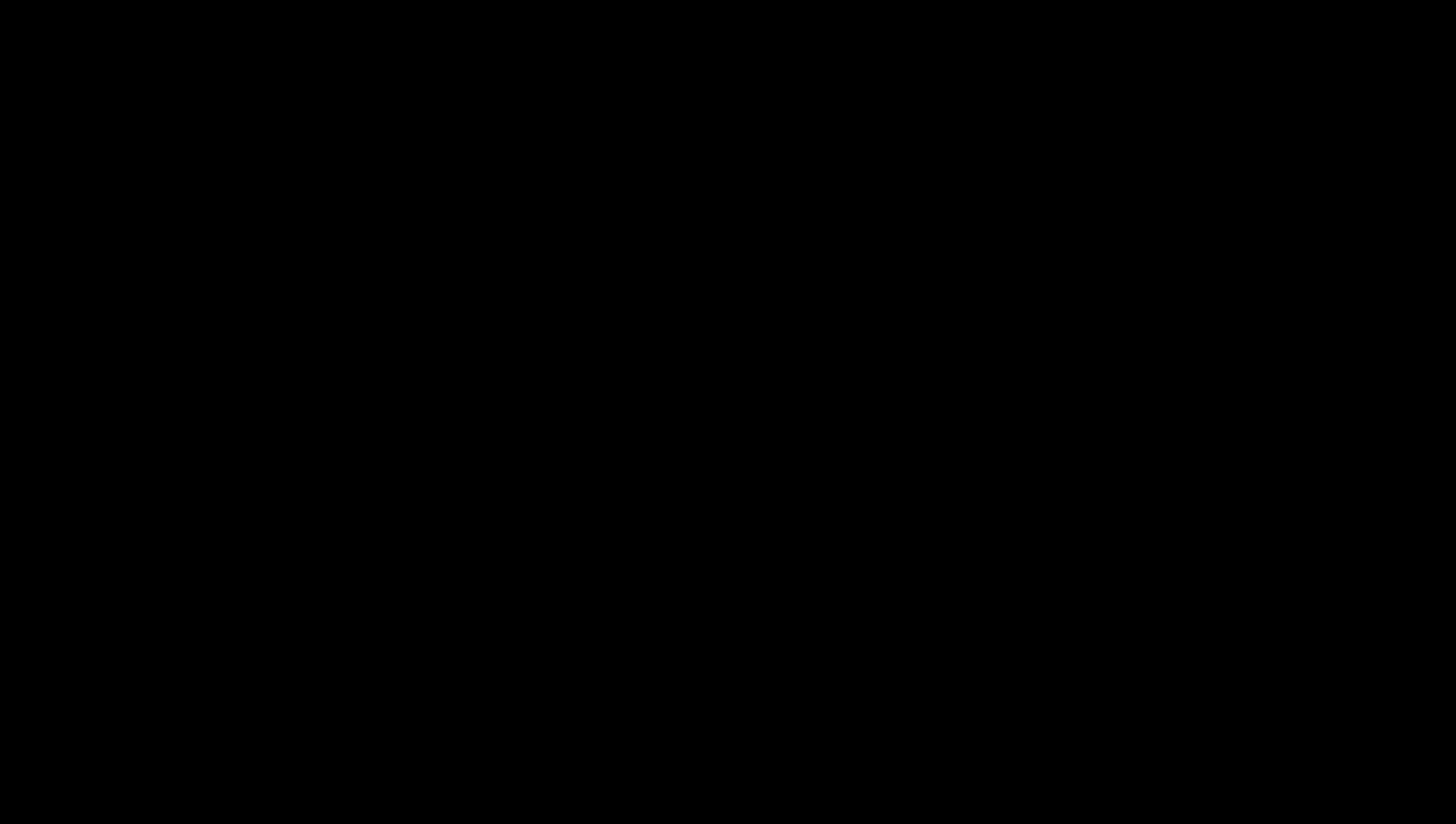 scroll, scrollTop: 0, scrollLeft: 0, axis: both 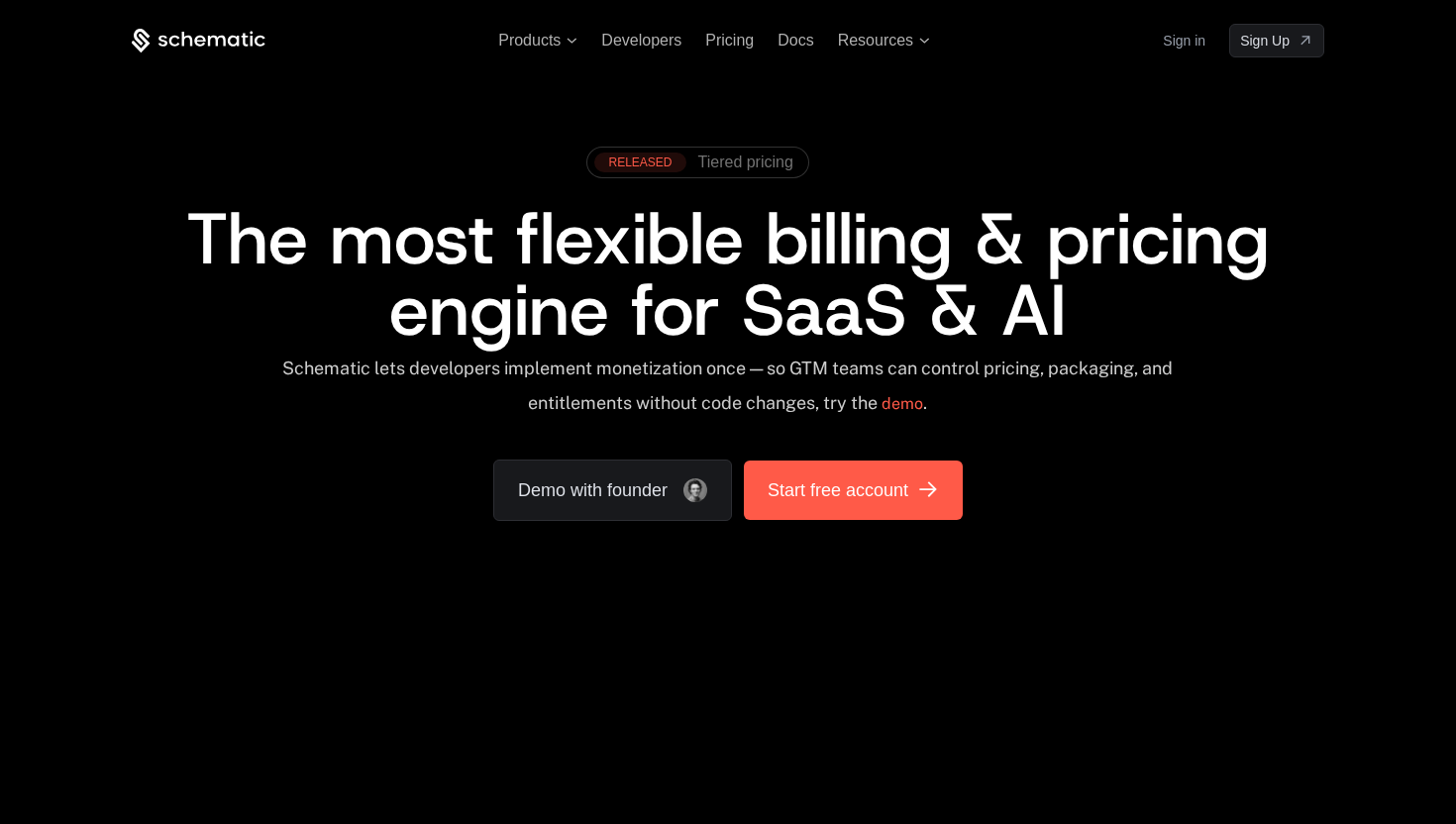 click on "Start free account" at bounding box center (838, 490) 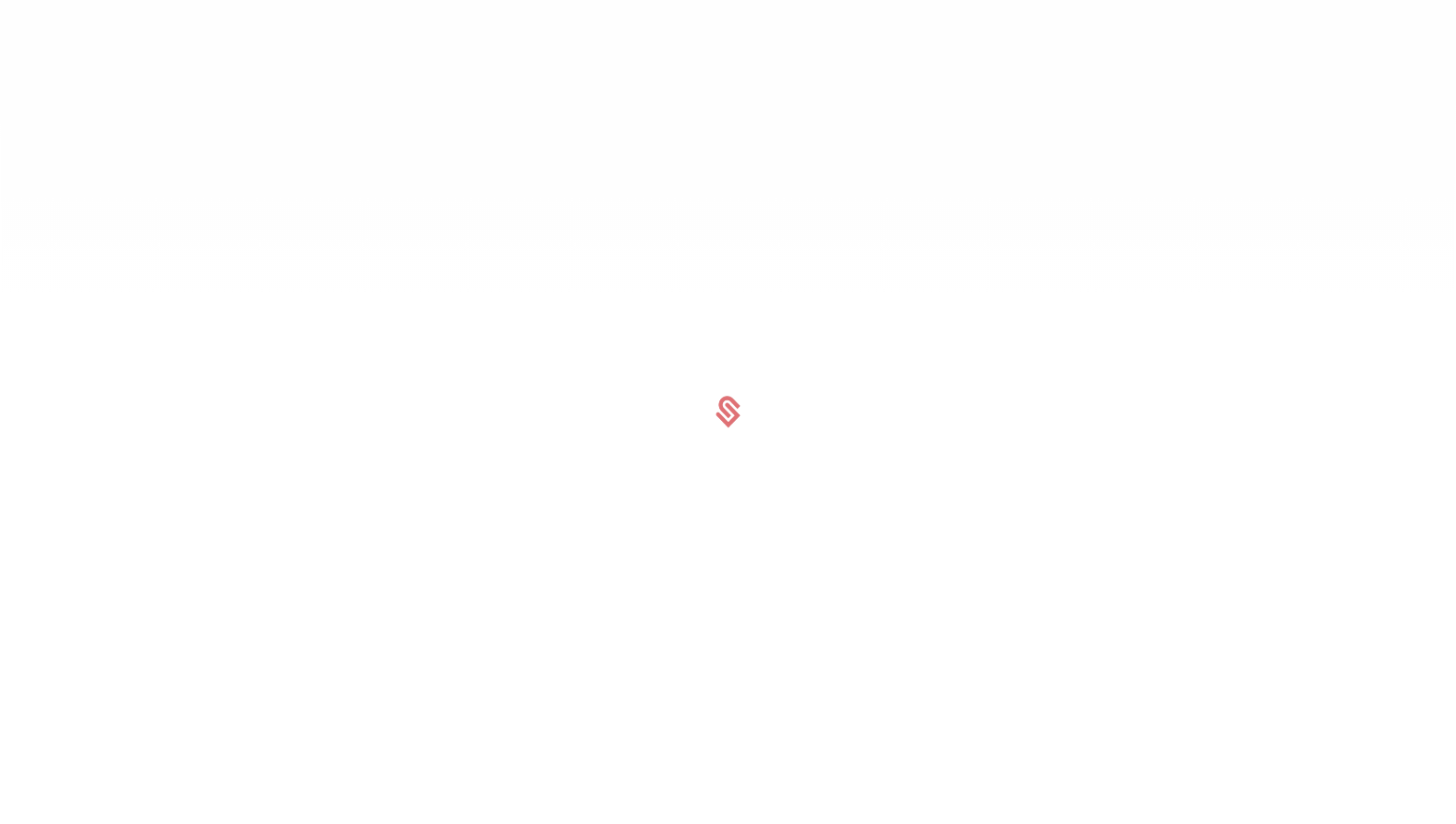 scroll, scrollTop: 0, scrollLeft: 0, axis: both 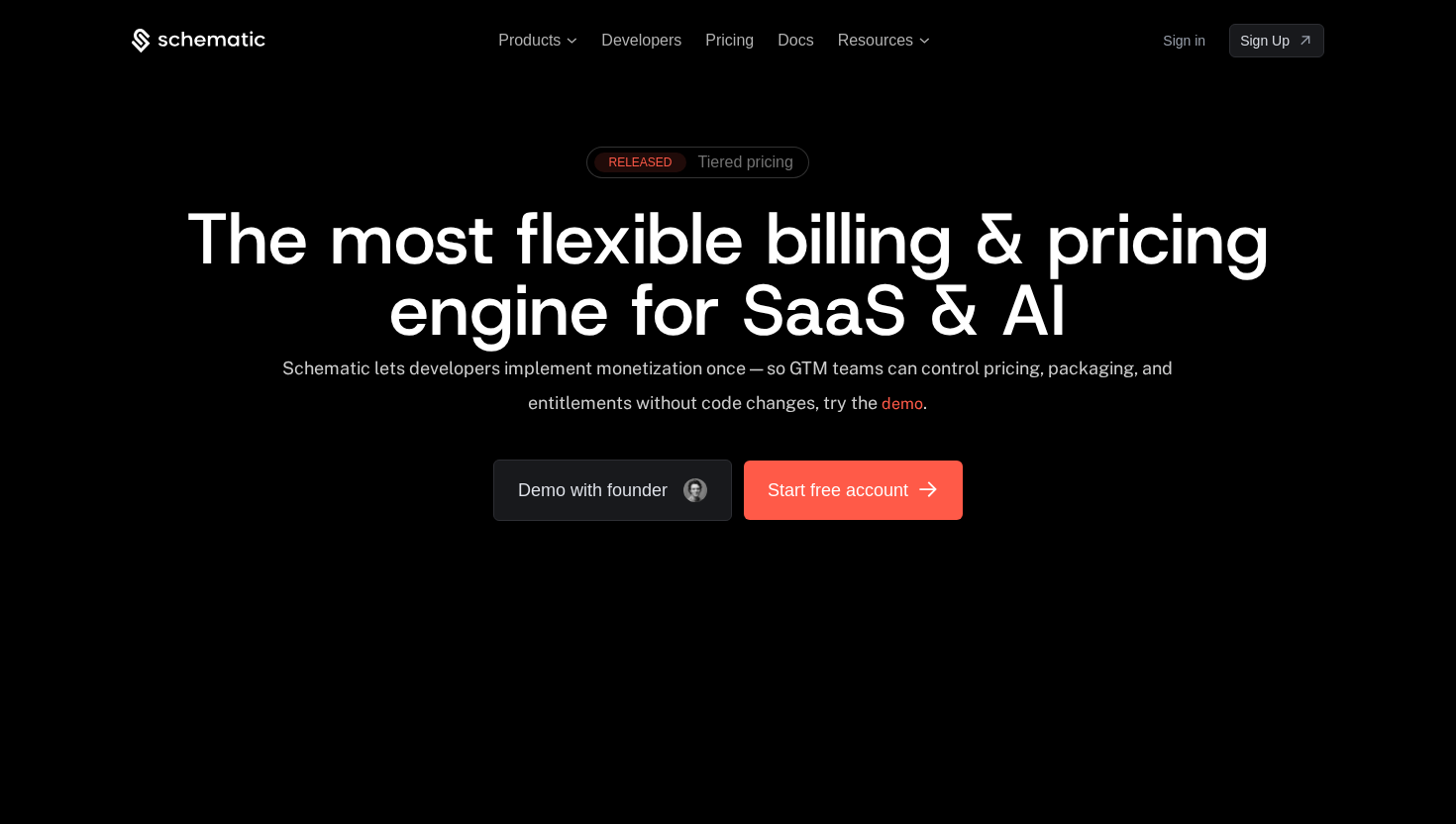 click on "Start free account" at bounding box center (838, 490) 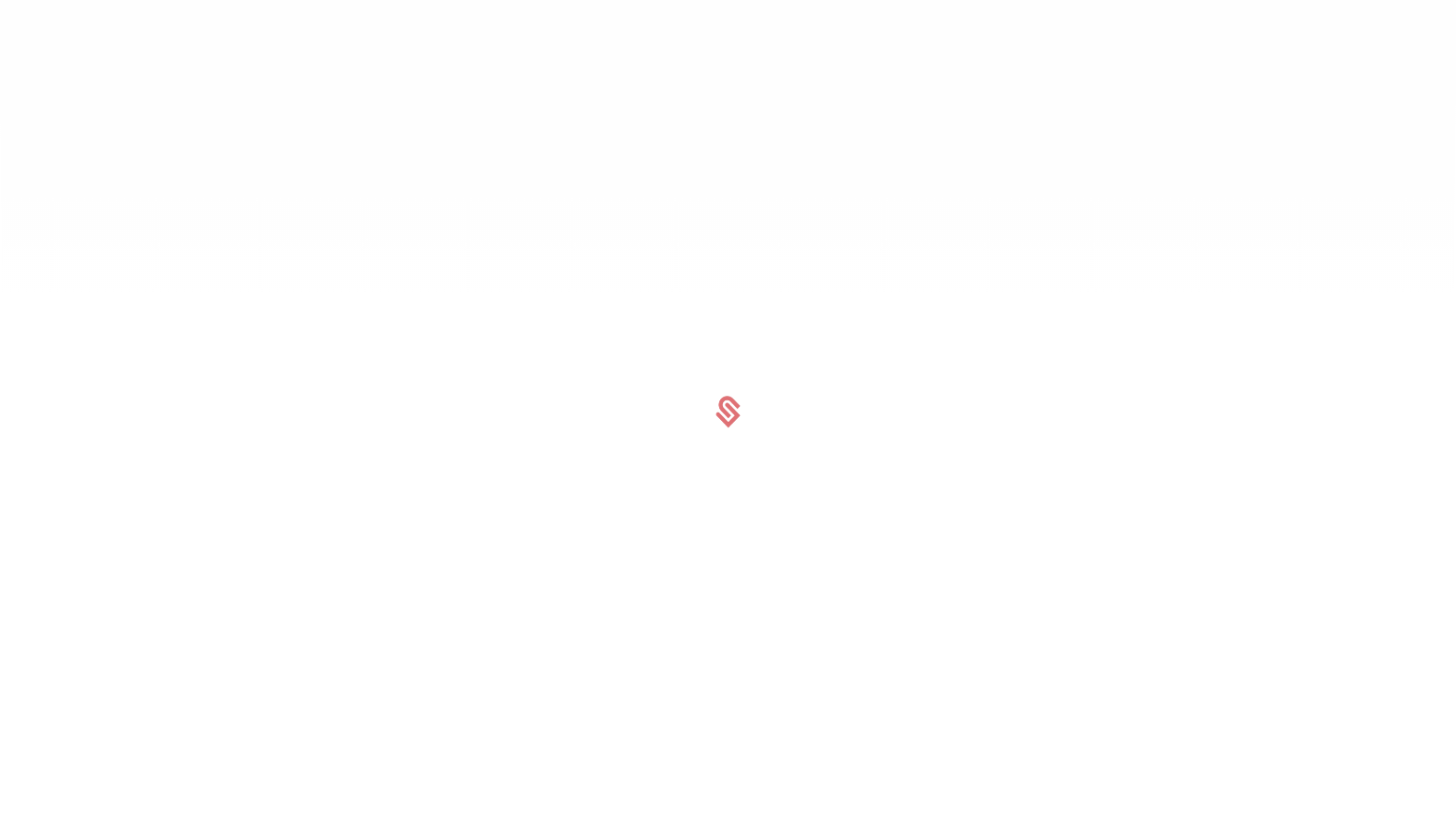 scroll, scrollTop: 0, scrollLeft: 0, axis: both 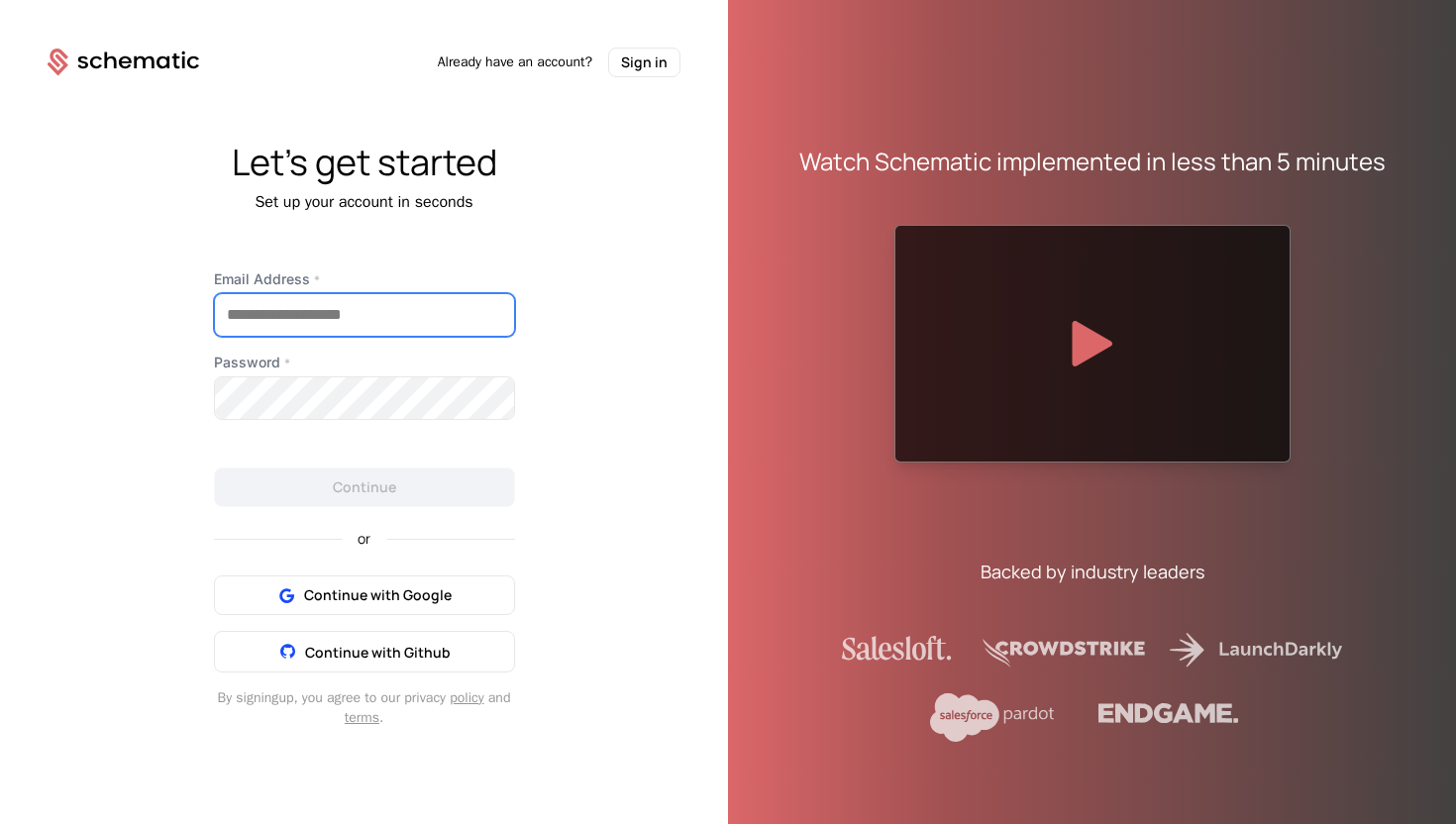 click on "Email Address *" at bounding box center [364, 315] 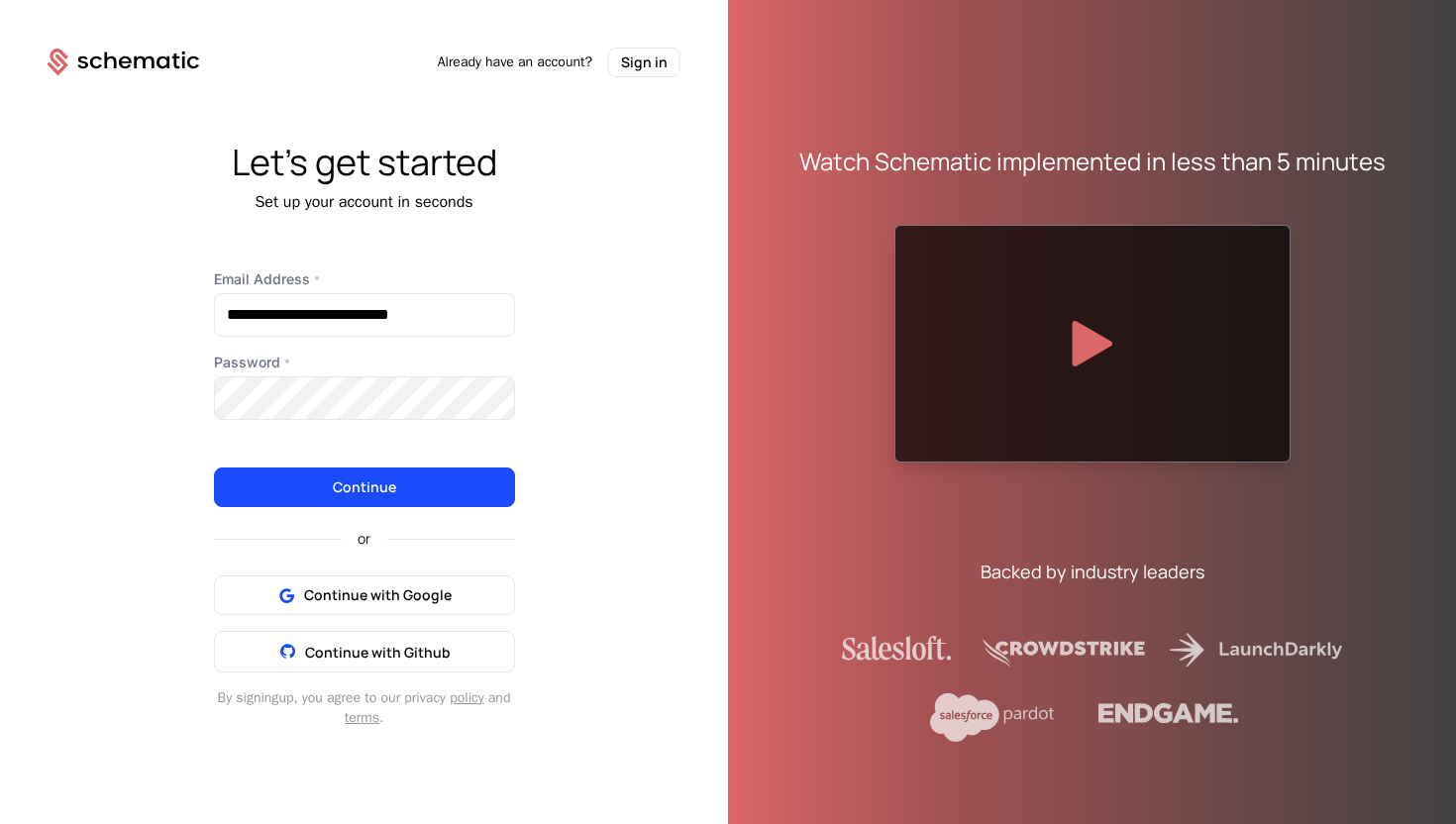 click on "**********" at bounding box center [364, 435] 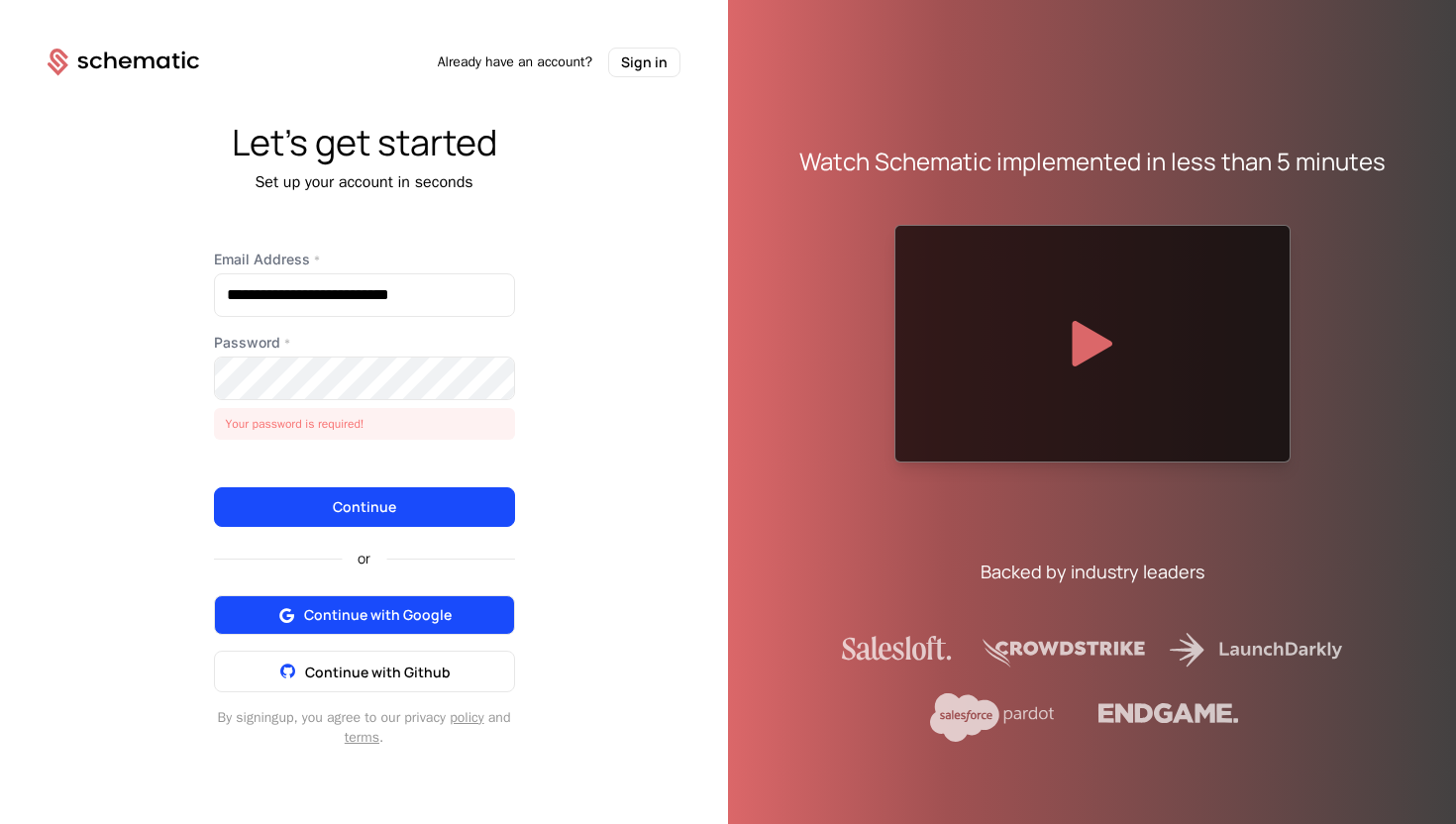 click on "Continue with Google" at bounding box center (377, 615) 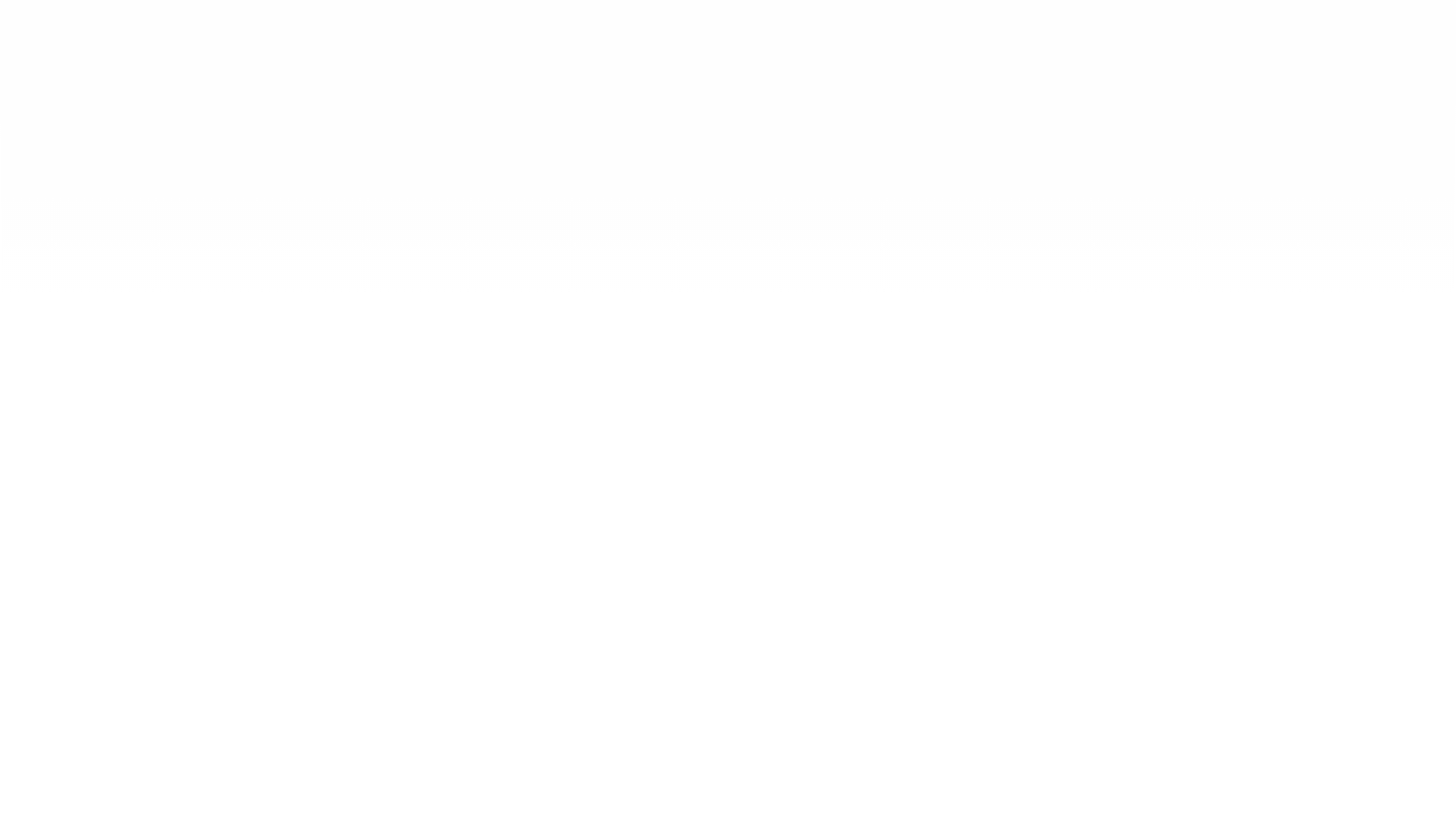 scroll, scrollTop: 0, scrollLeft: 0, axis: both 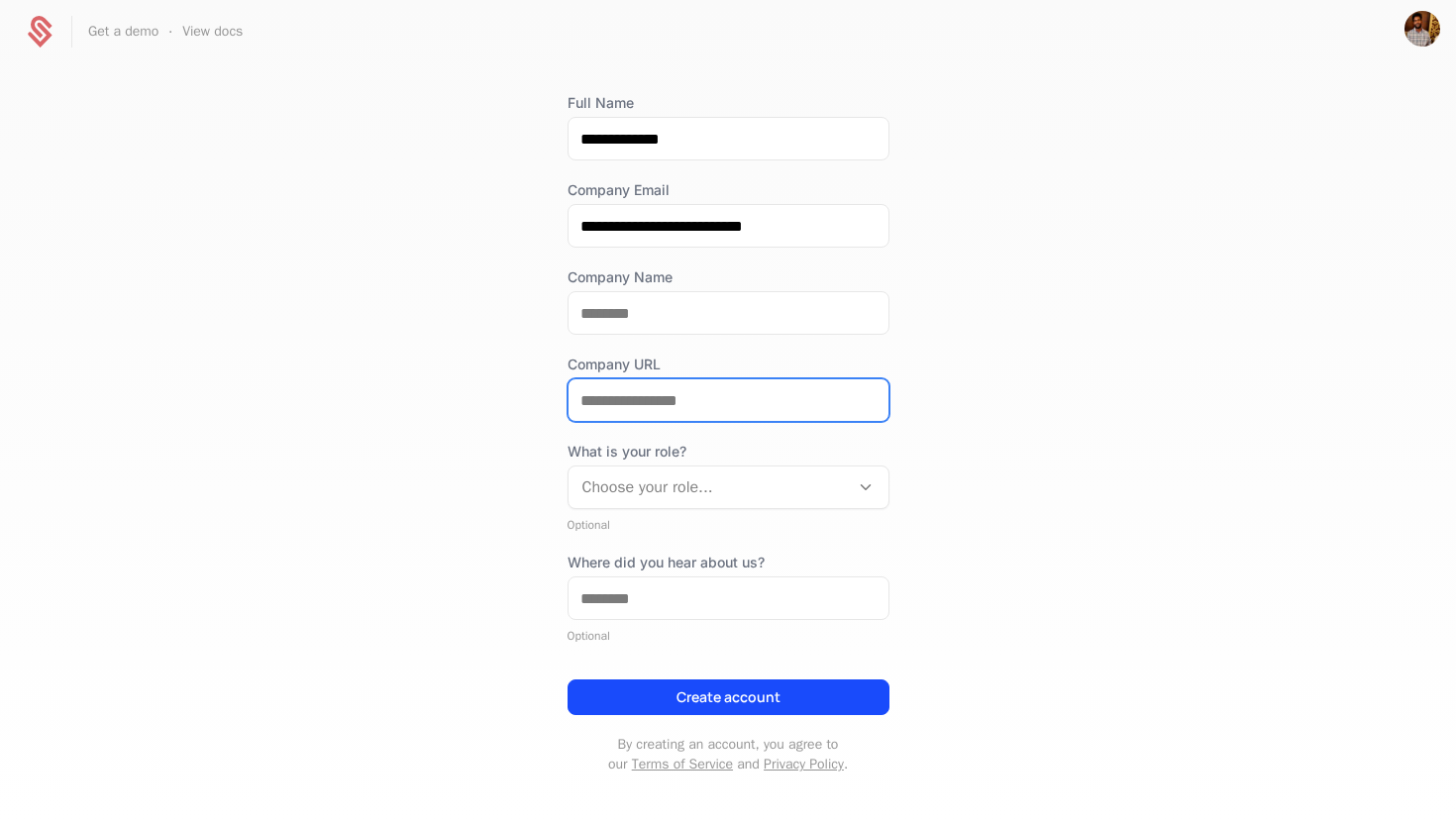 click on "Company URL" at bounding box center [728, 400] 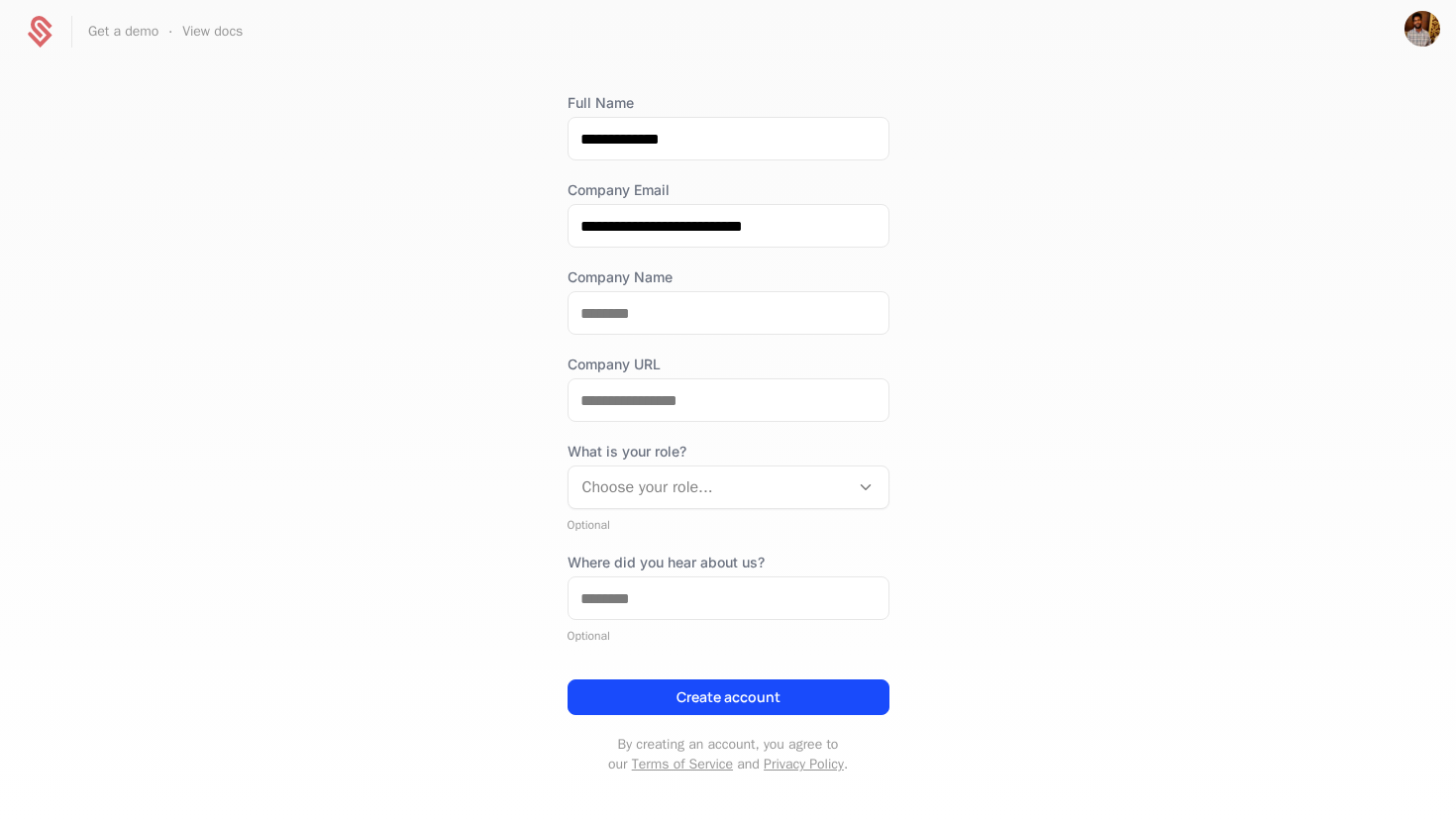 click on "What is your role? Choose your role..." at bounding box center (728, 475) 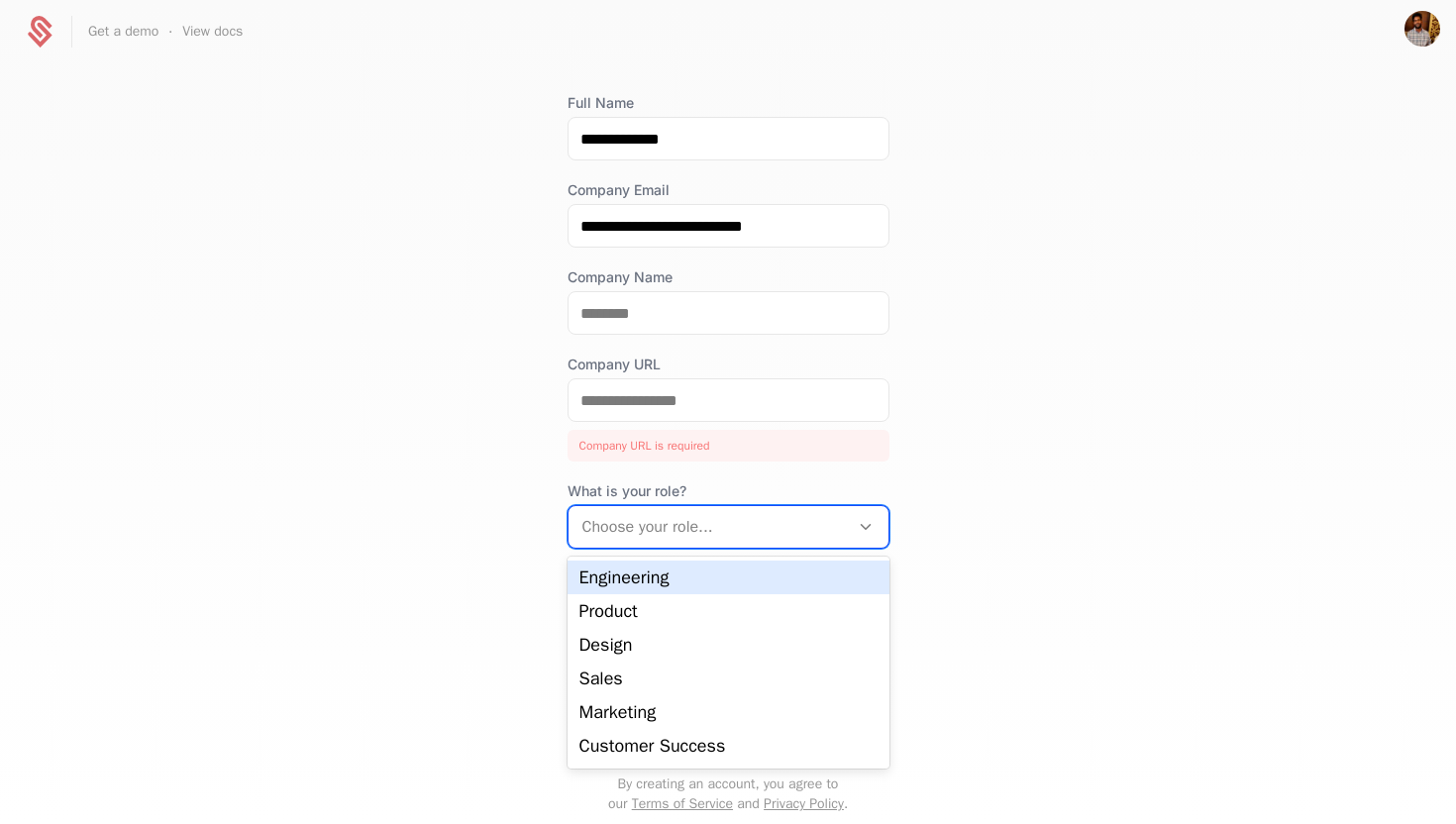 click on "Engineering" at bounding box center (728, 577) 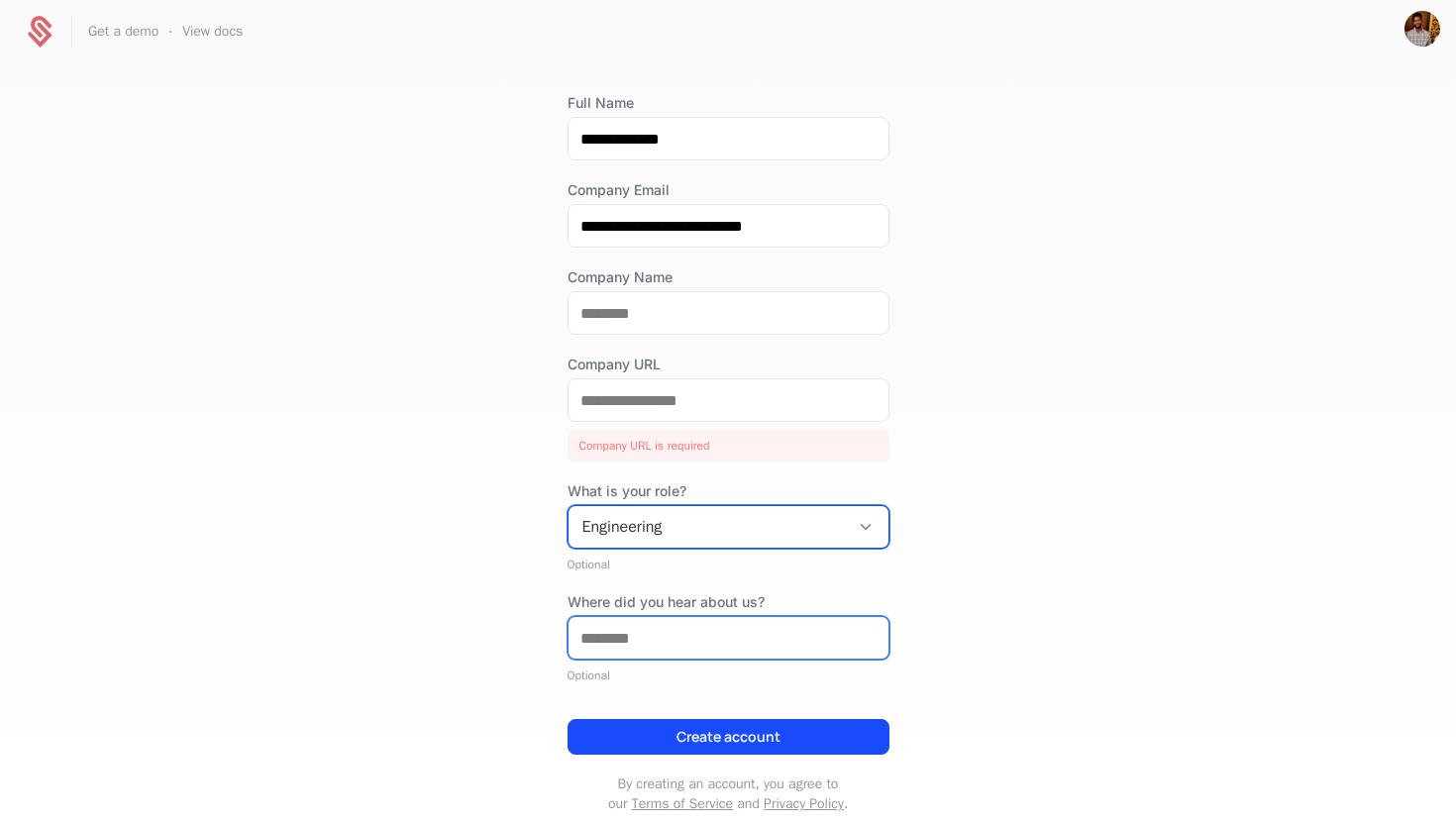 click on "Where did you hear about us?" at bounding box center (728, 638) 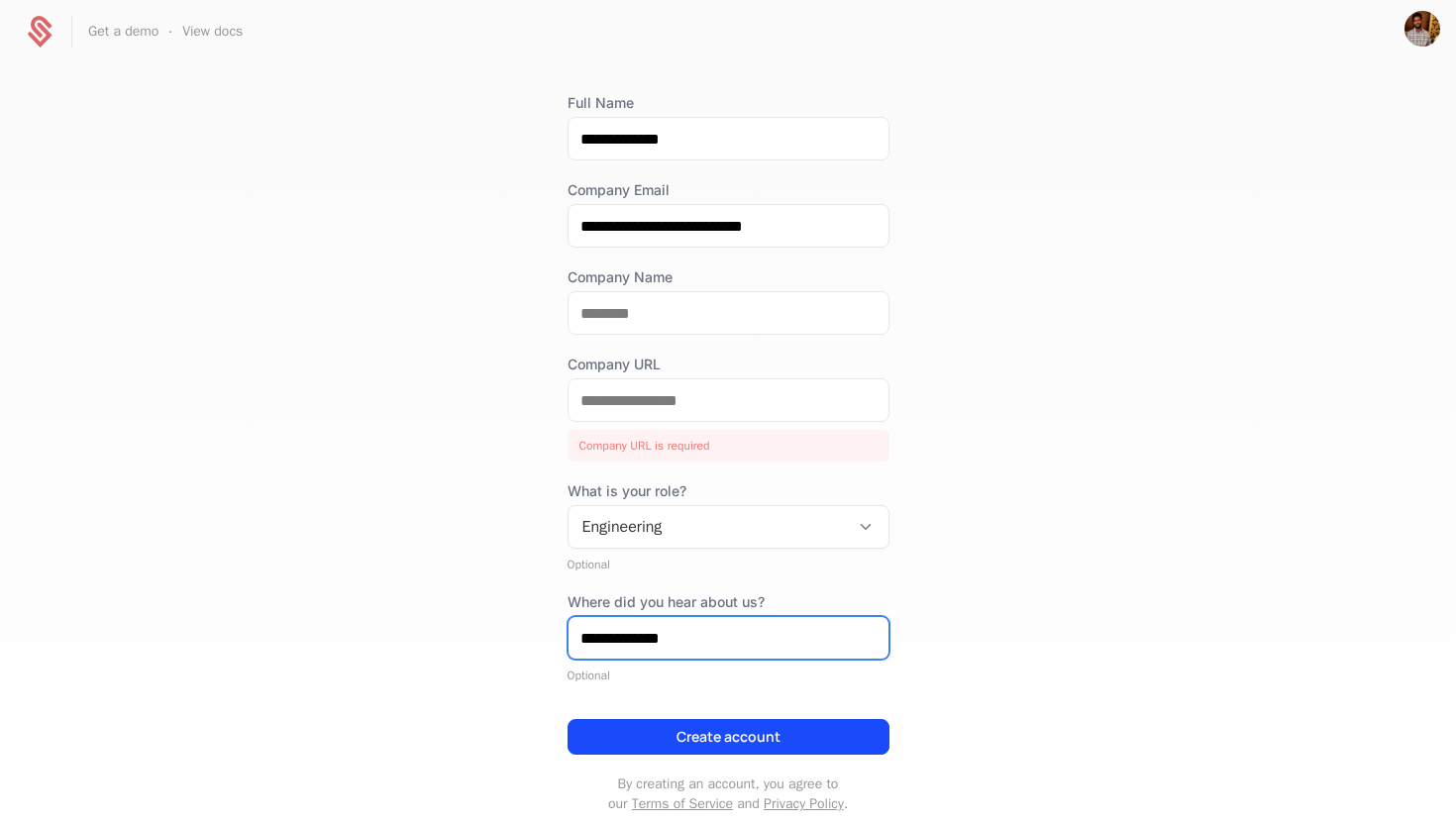 type on "**********" 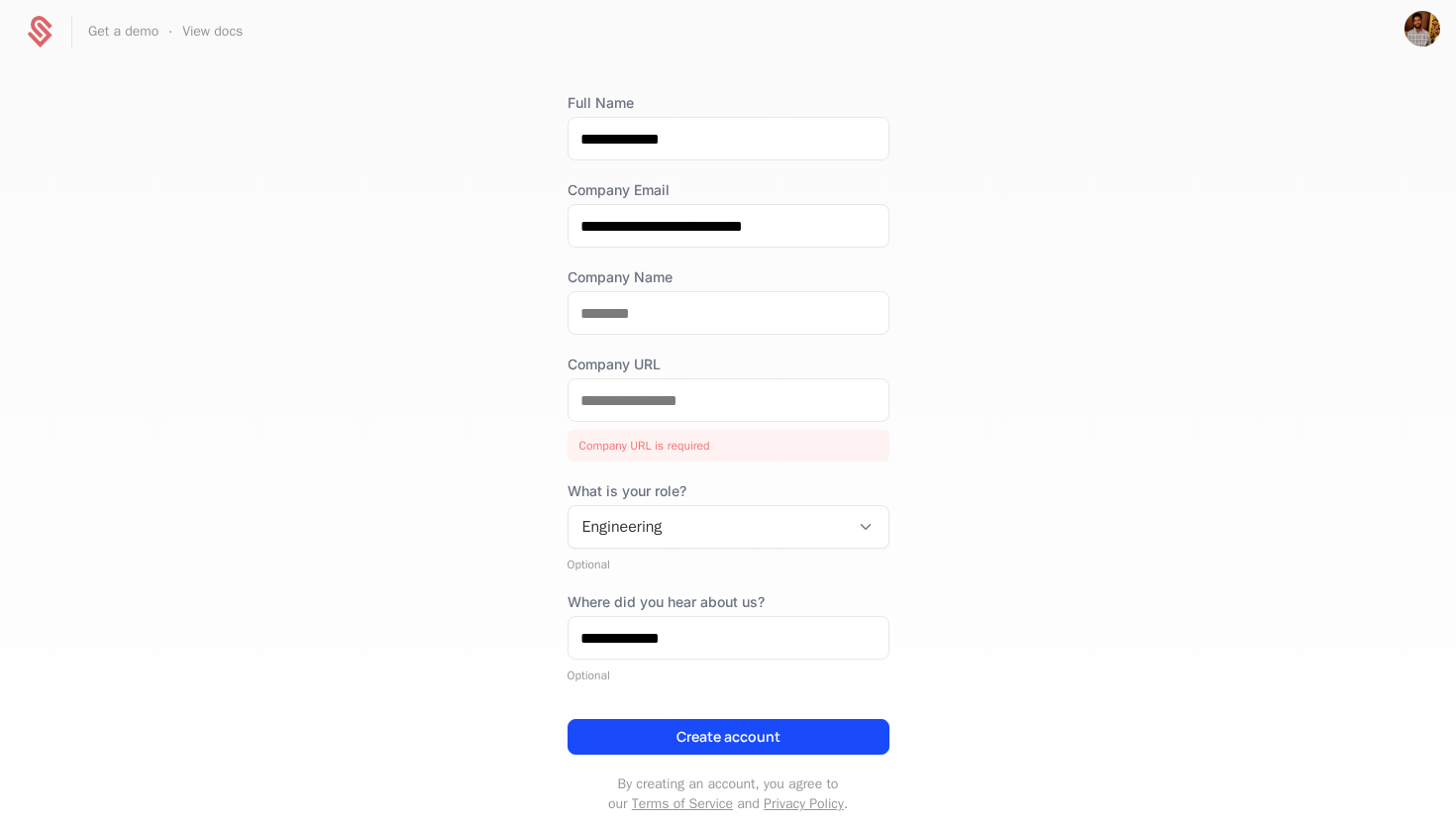 click on "Company URL" at bounding box center [728, 400] 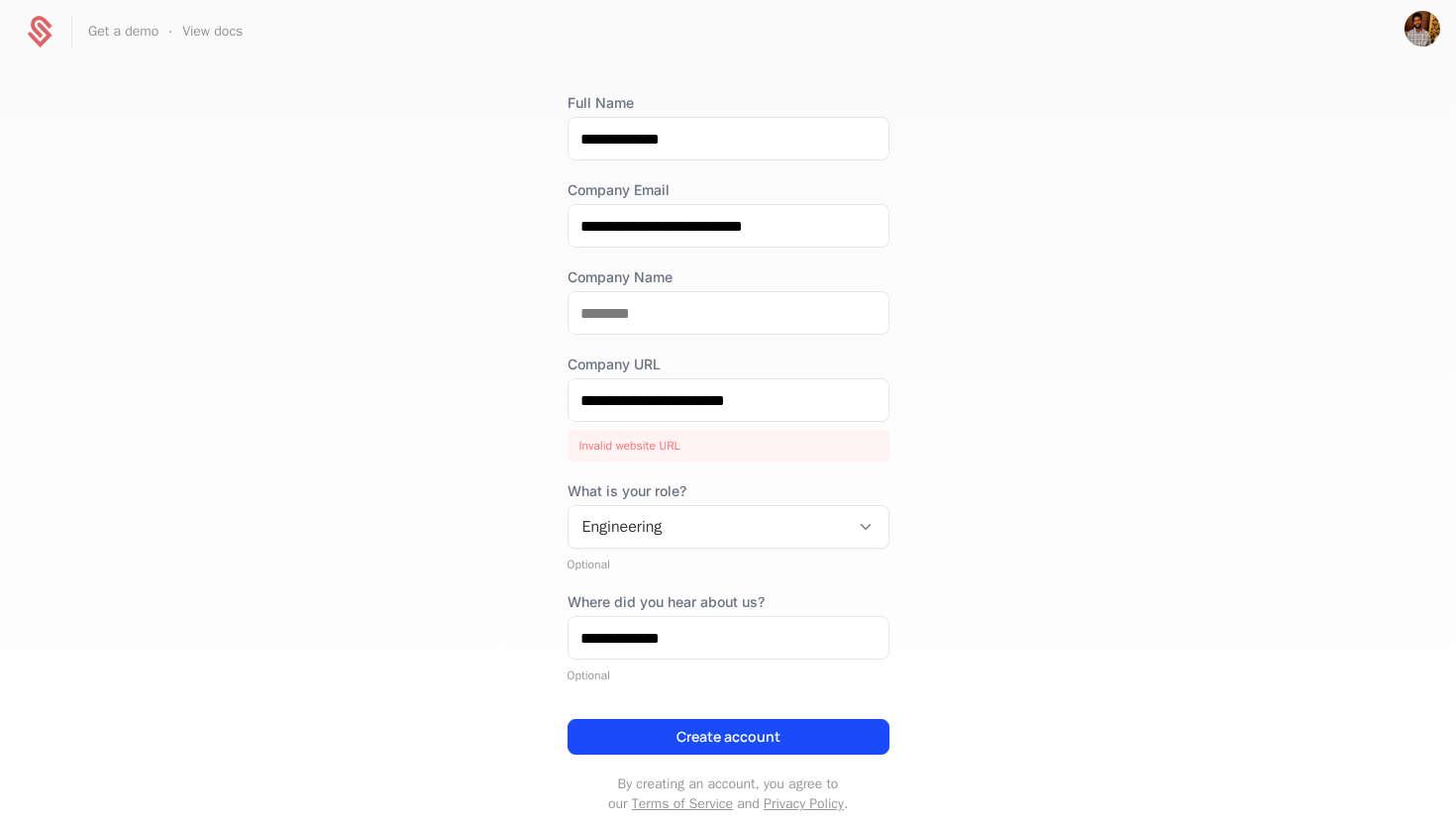 click on "**********" at bounding box center [728, 443] 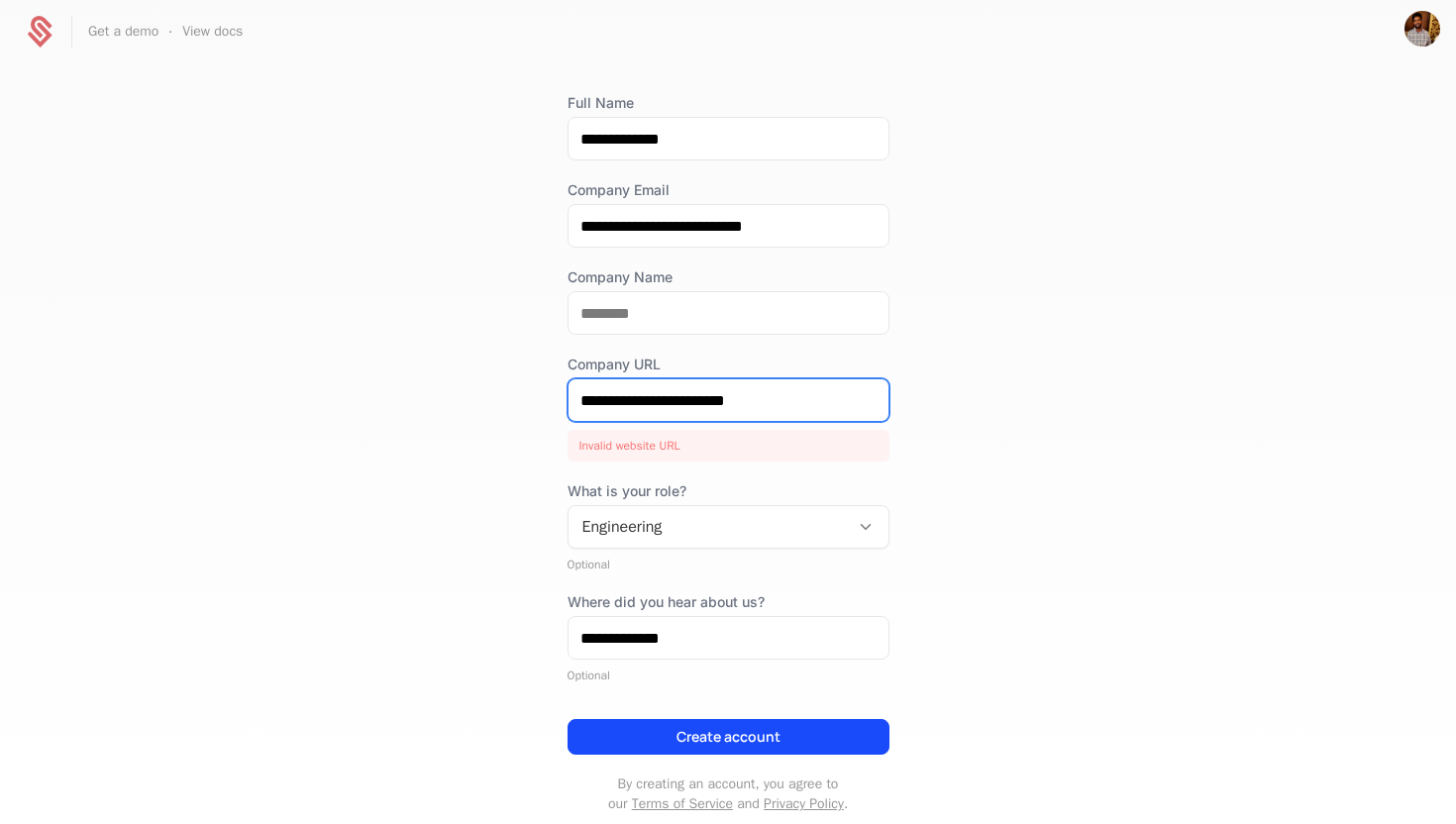 click on "**********" at bounding box center (728, 400) 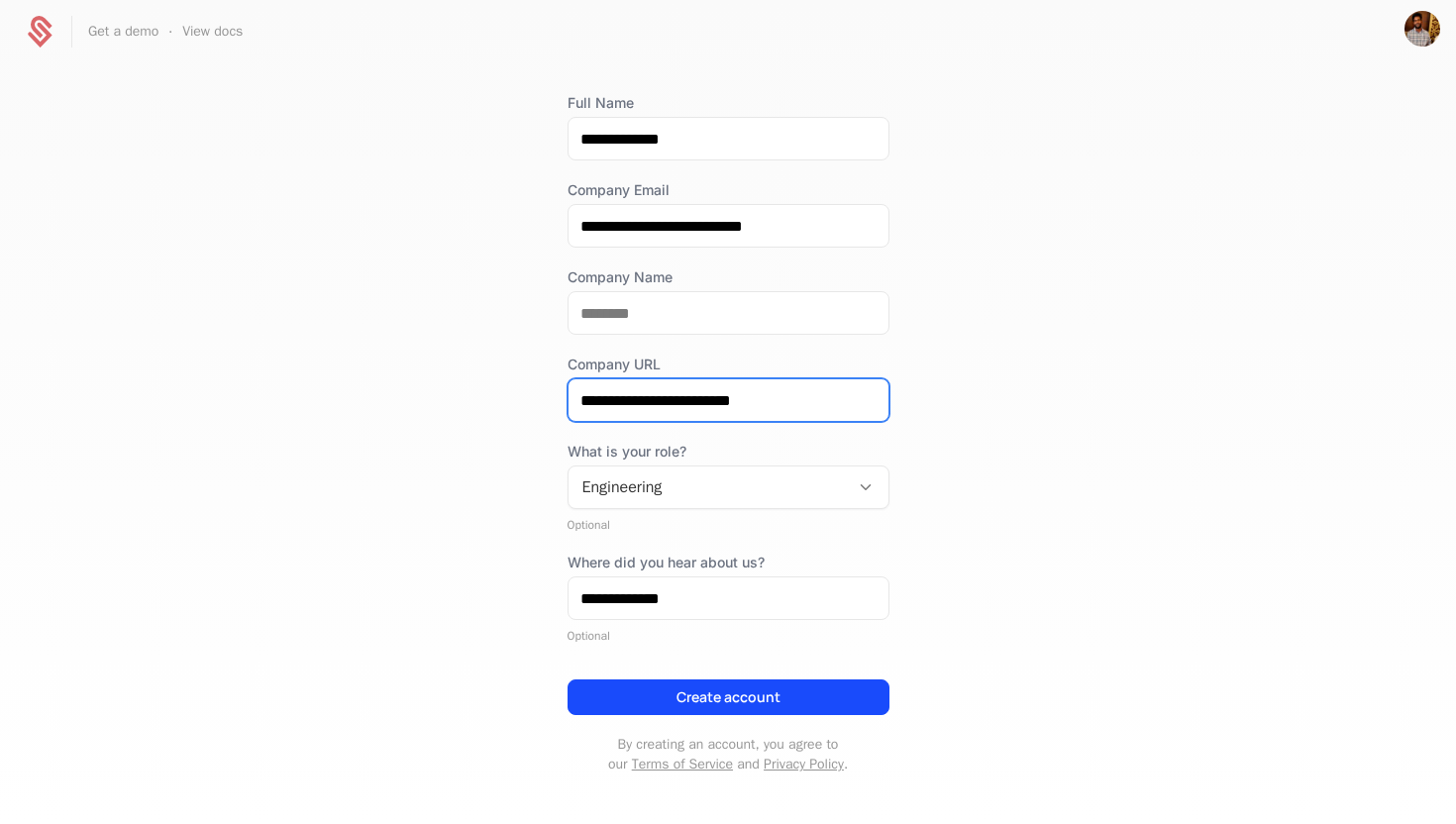 scroll, scrollTop: 117, scrollLeft: 0, axis: vertical 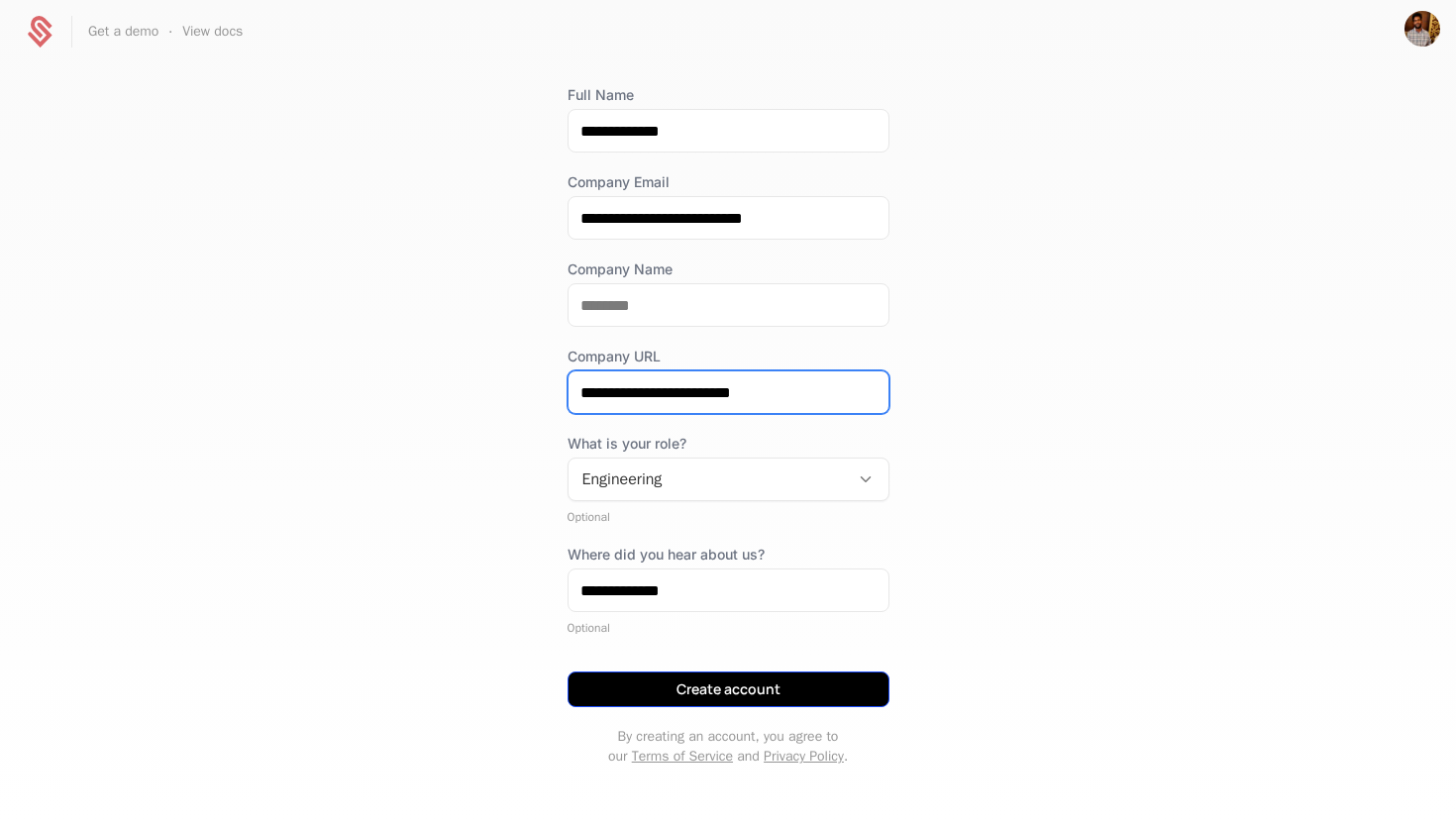 type on "**********" 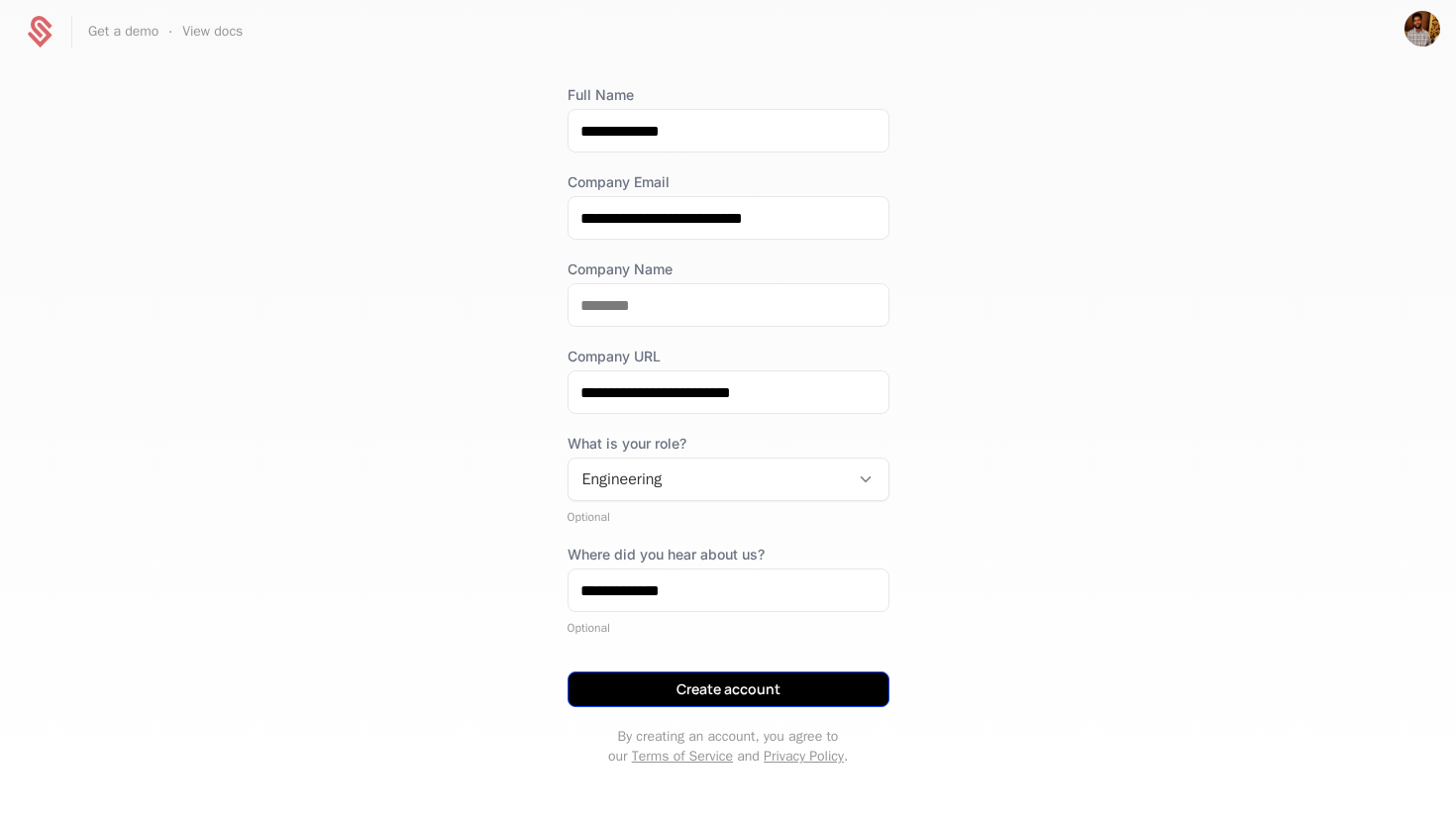 click on "Create account" at bounding box center [728, 689] 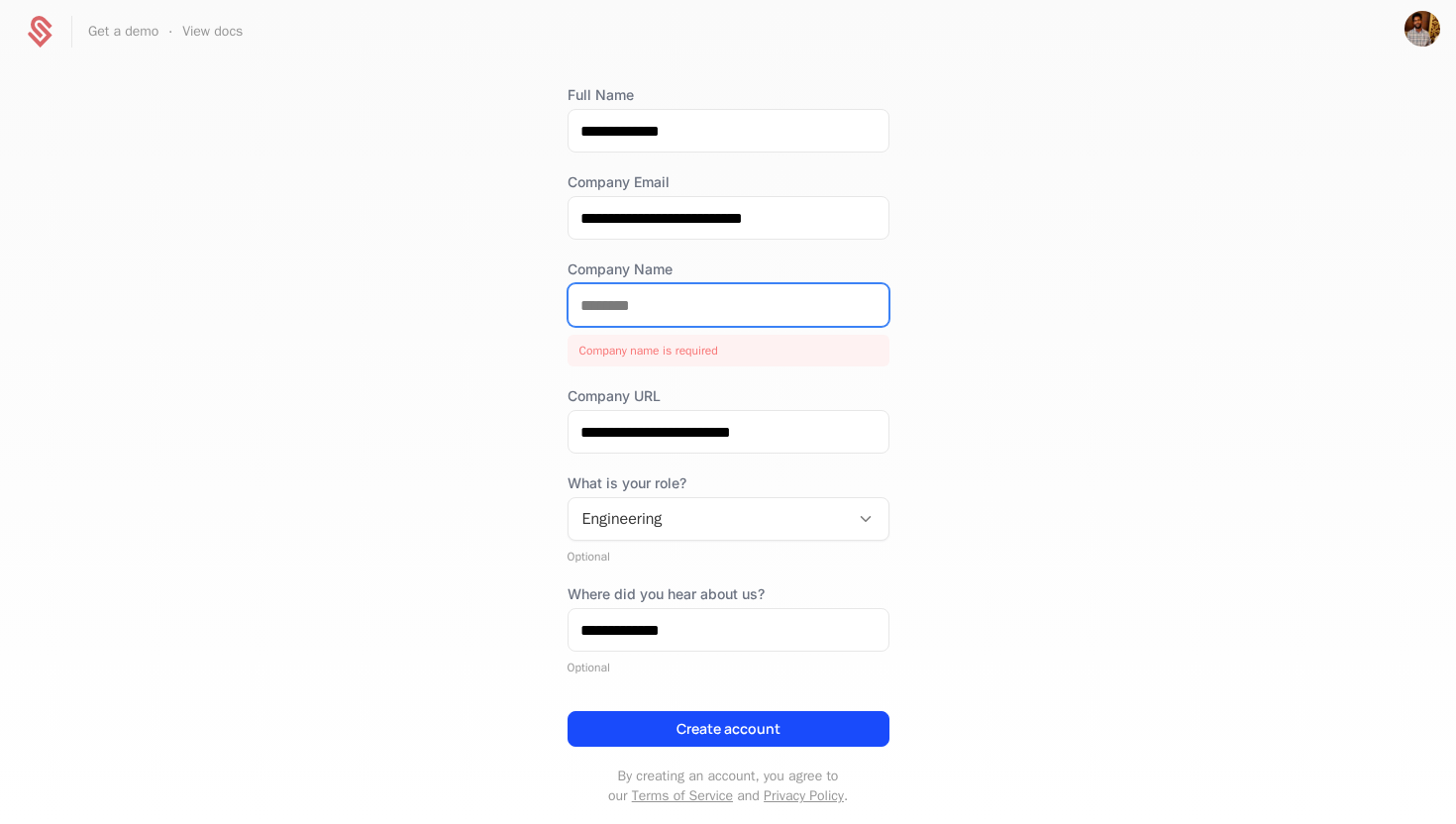 click on "Company Name" at bounding box center (728, 305) 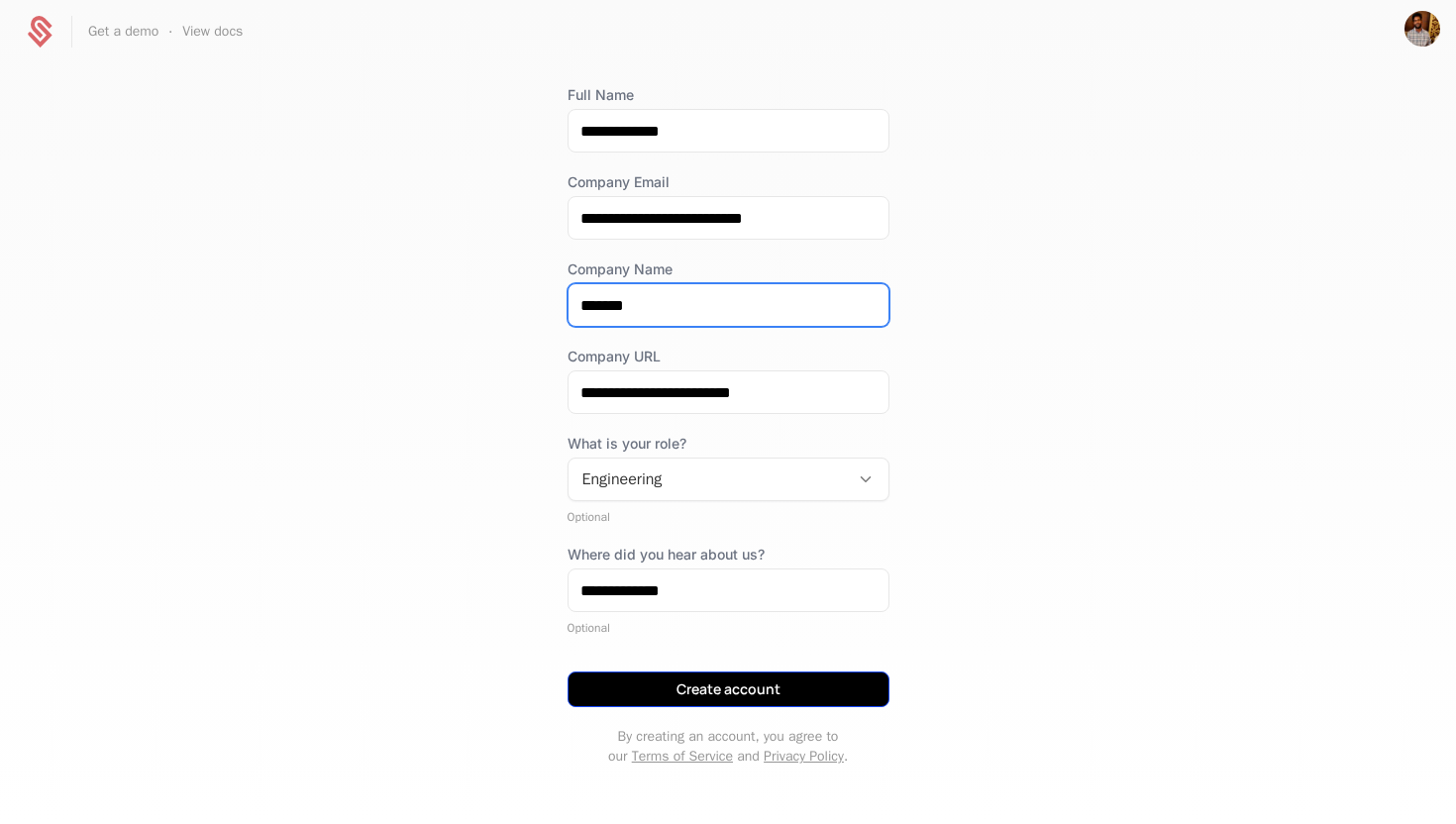 type on "*******" 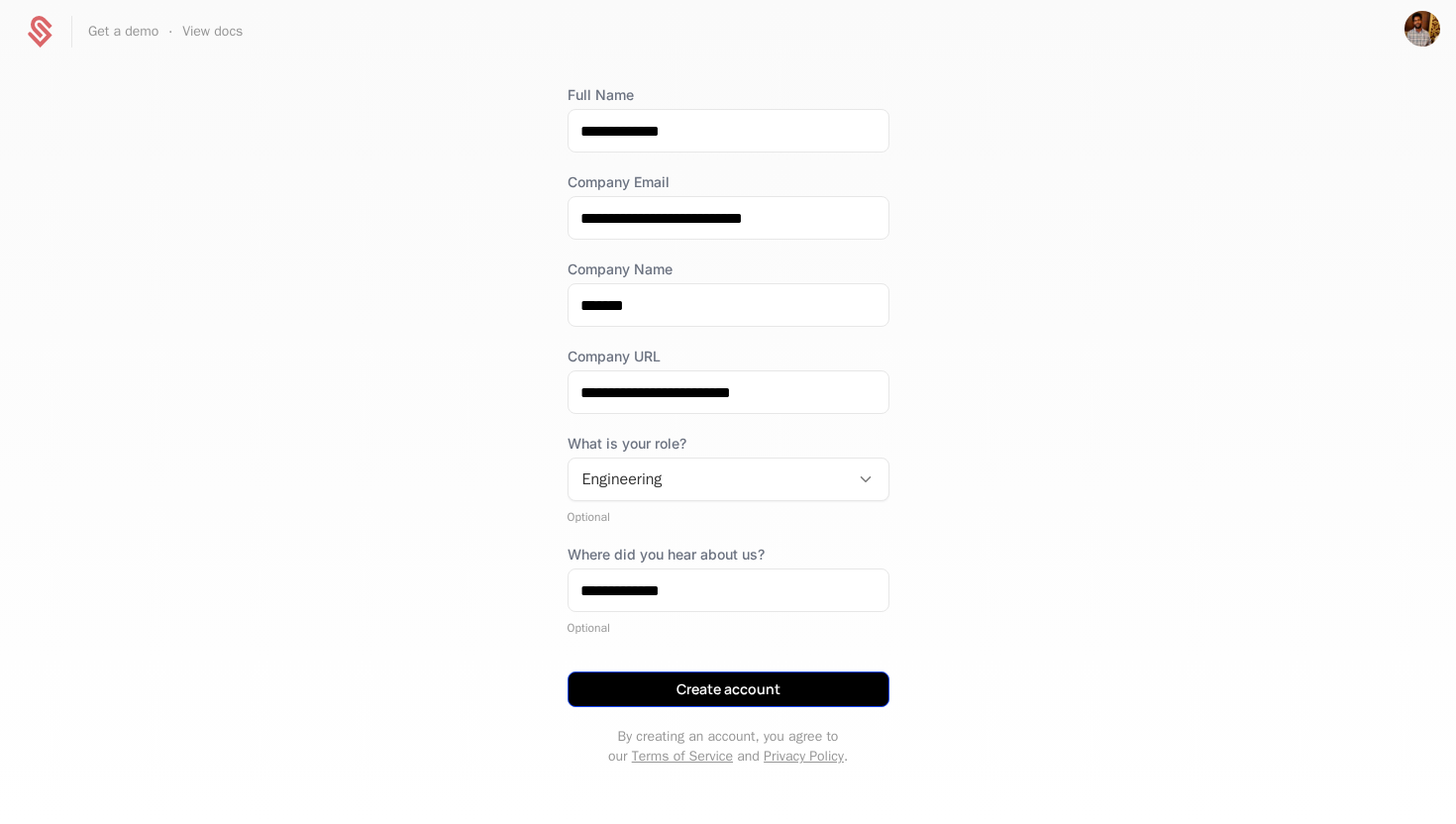 click on "Create account" at bounding box center [728, 689] 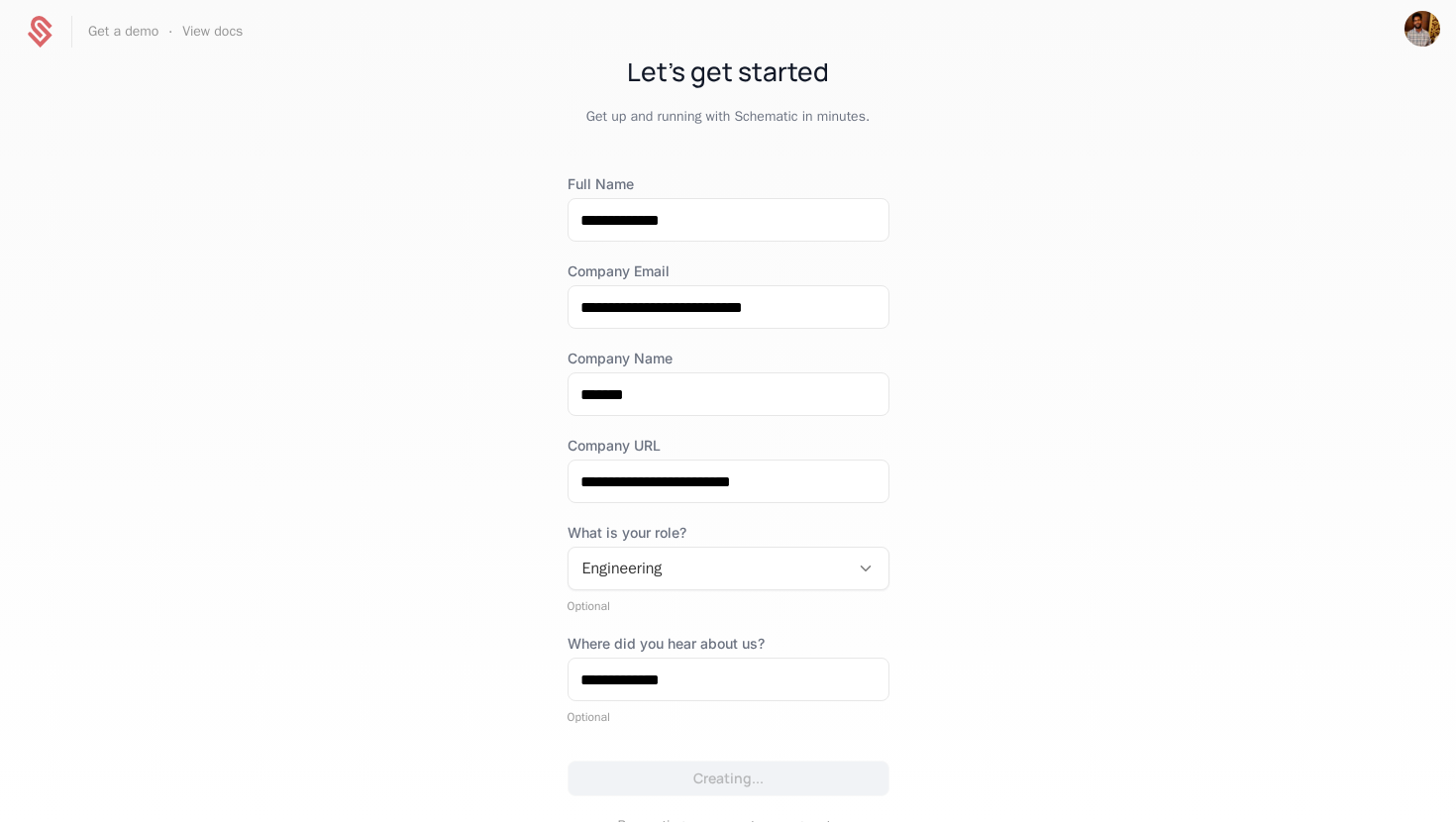 scroll, scrollTop: 0, scrollLeft: 0, axis: both 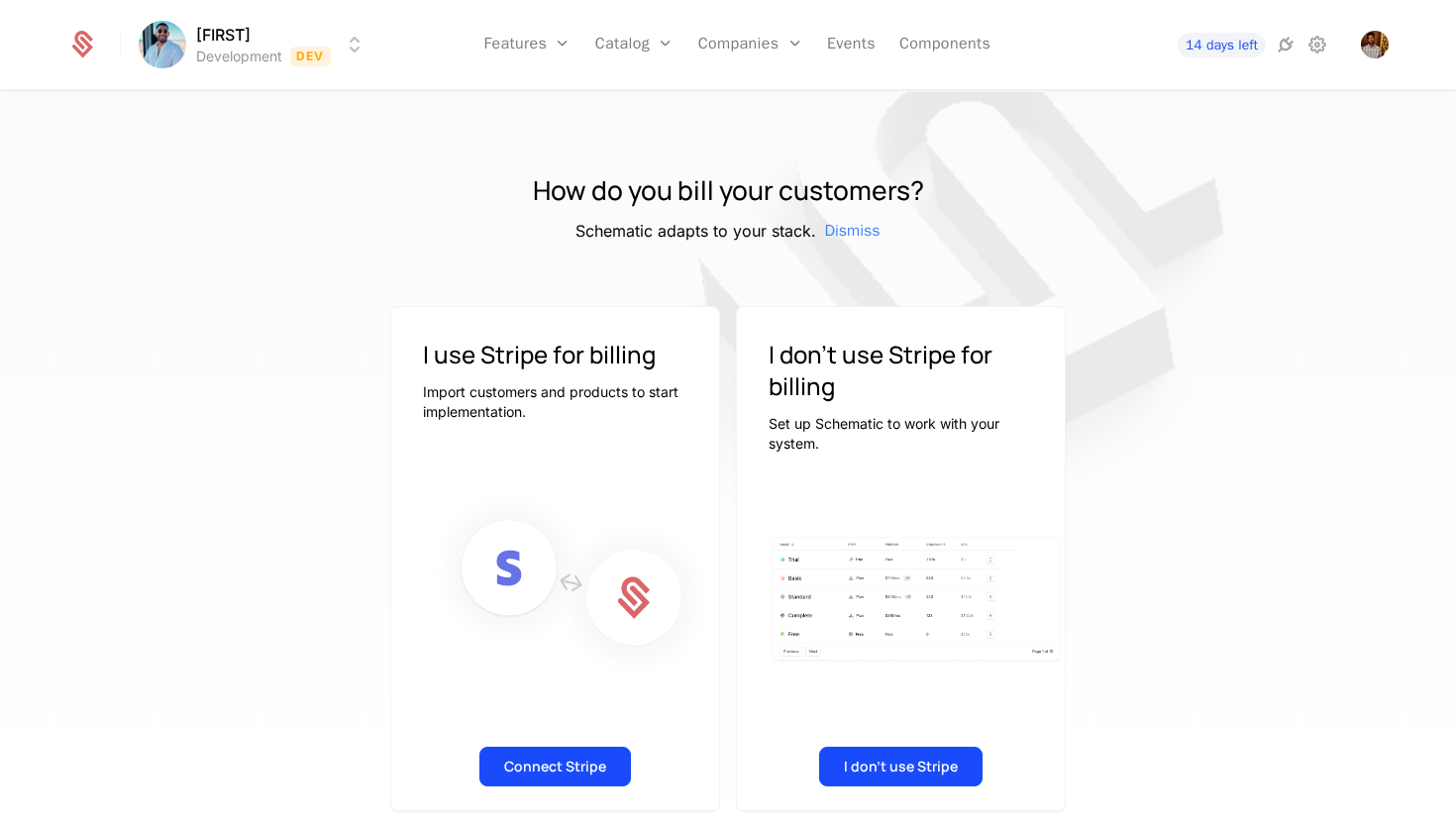 click 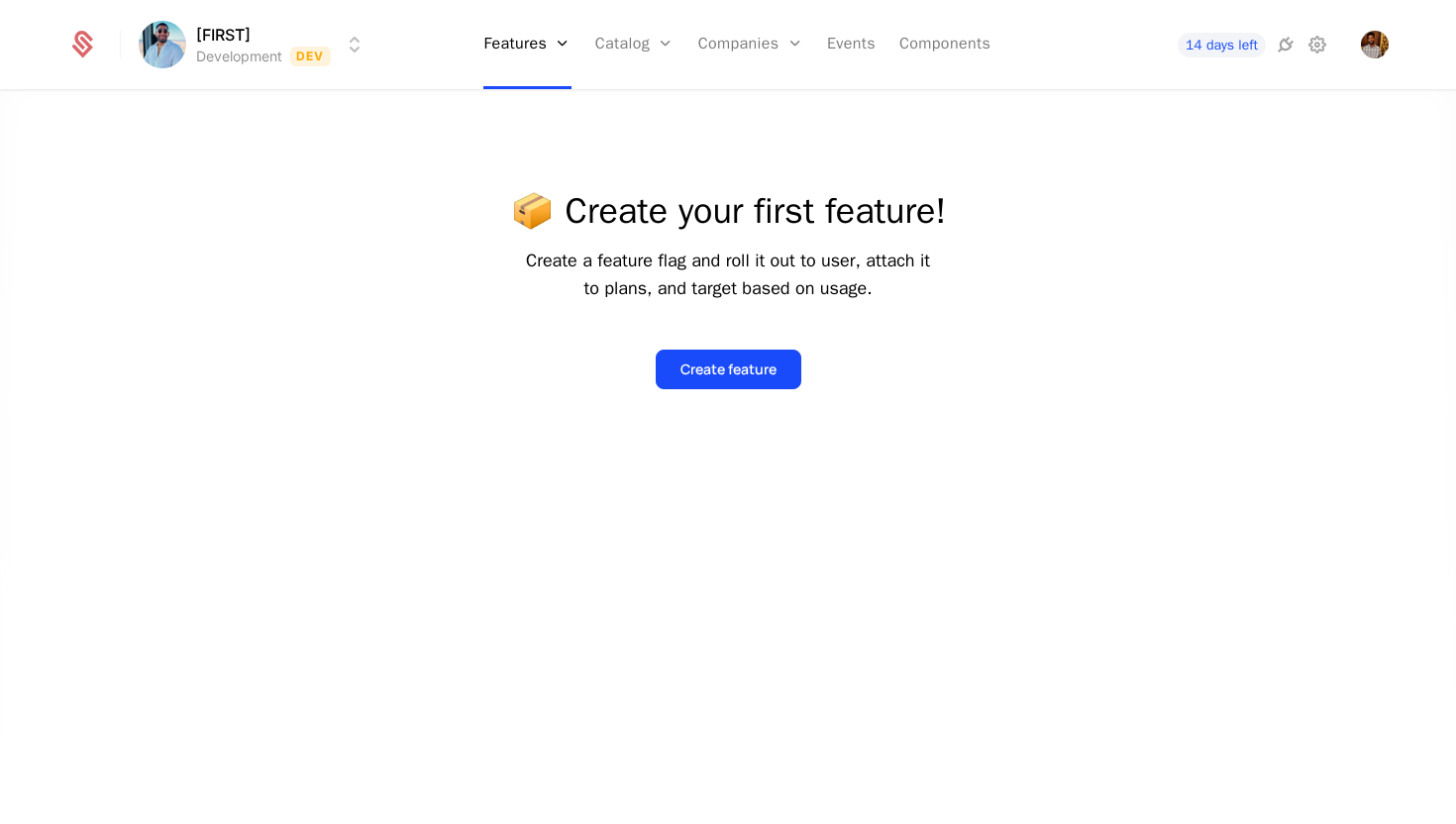 click on "[FIRST] [LAST] Features Features Flags Catalog Plans Add Ons Configuration Companies Companies Users Events Components 14 days left 📦 Create your first feature! Create a feature flag and roll it out to user, attach it to plans, and target based on usage. Create feature
Best Viewed on Desktop You're currently viewing this on a  mobile device . For the best experience,   we recommend using a desktop or larger screens , as the application isn't fully optimized for smaller resolutions just yet. Got it" at bounding box center [728, 412] 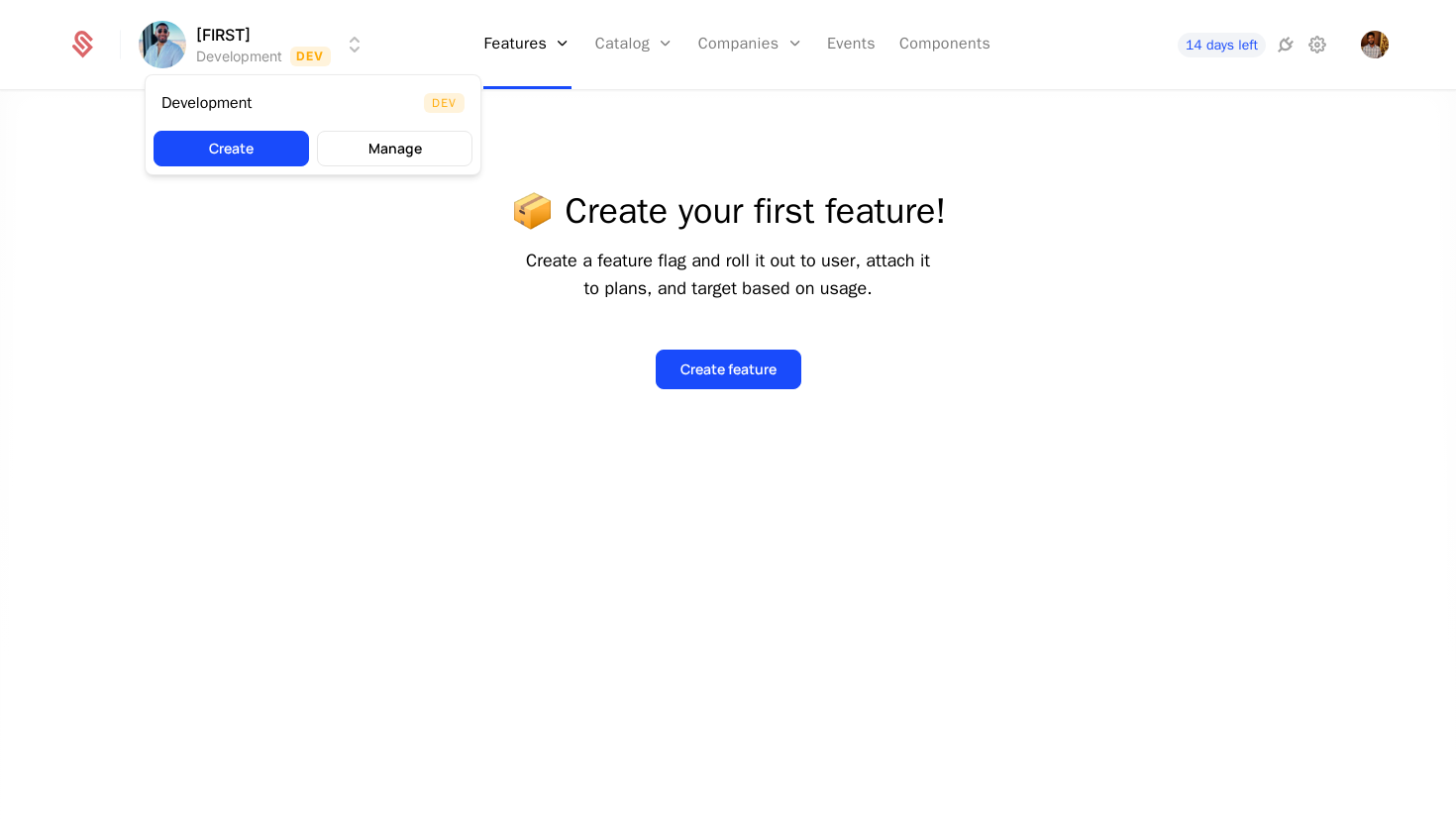 click on "[FIRST] [LAST] Features Features Flags Catalog Plans Add Ons Configuration Companies Companies Users Events Components 14 days left 📦 Create your first feature! Create a feature flag and roll it out to user, attach it to plans, and target based on usage. Create feature
Best Viewed on Desktop You're currently viewing this on a  mobile device . For the best experience,   we recommend using a desktop or larger screens , as the application isn't fully optimized for smaller resolutions just yet. Got it  Development Dev Create Manage" at bounding box center [728, 412] 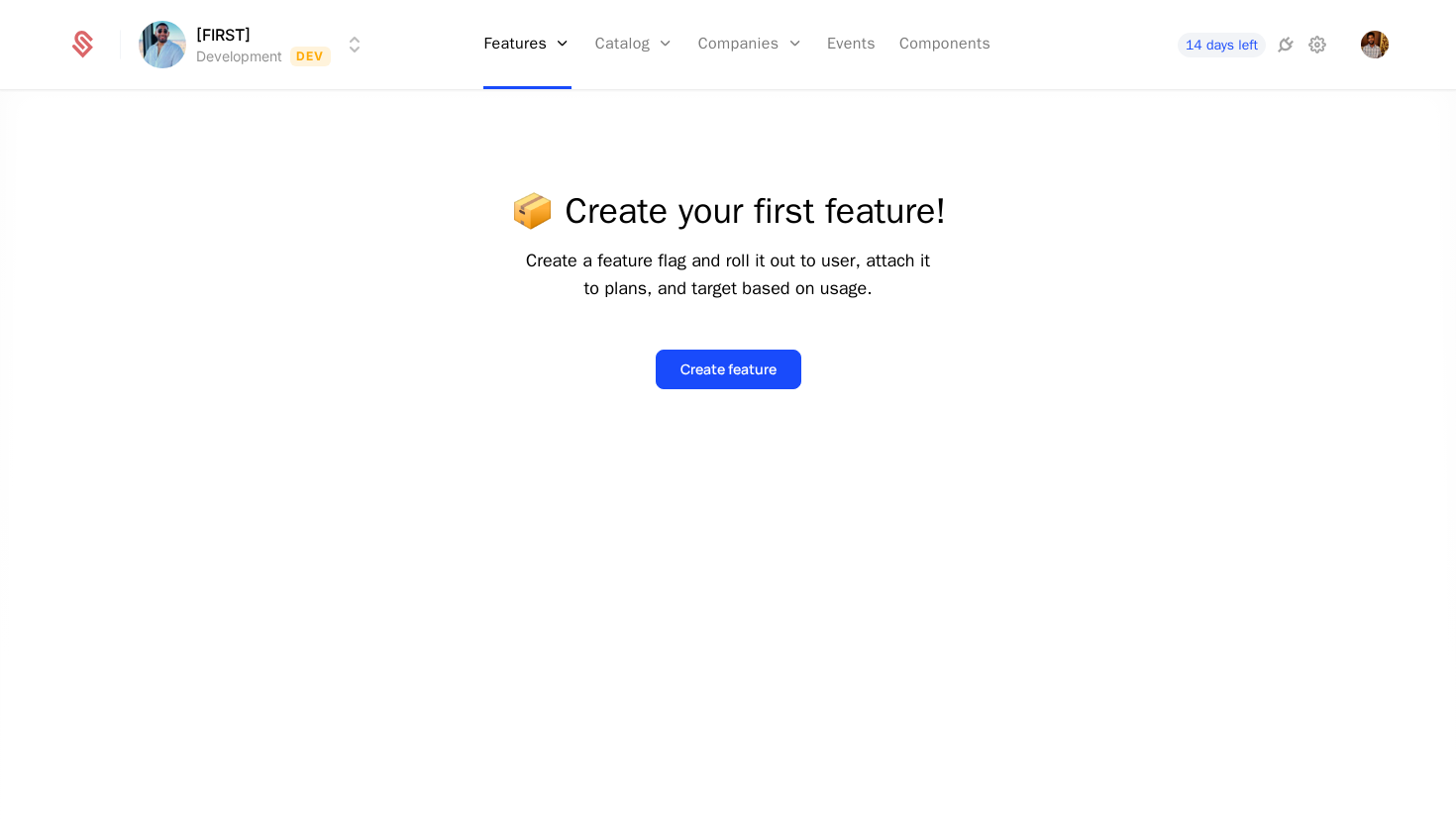 click on "[FIRST] [LAST] Features Features Flags Catalog Plans Add Ons Configuration Companies Companies Users Events Components 14 days left 📦 Create your first feature! Create a feature flag and roll it out to user, attach it to plans, and target based on usage. Create feature
Best Viewed on Desktop You're currently viewing this on a  mobile device . For the best experience,   we recommend using a desktop or larger screens , as the application isn't fully optimized for smaller resolutions just yet. Got it" at bounding box center [728, 412] 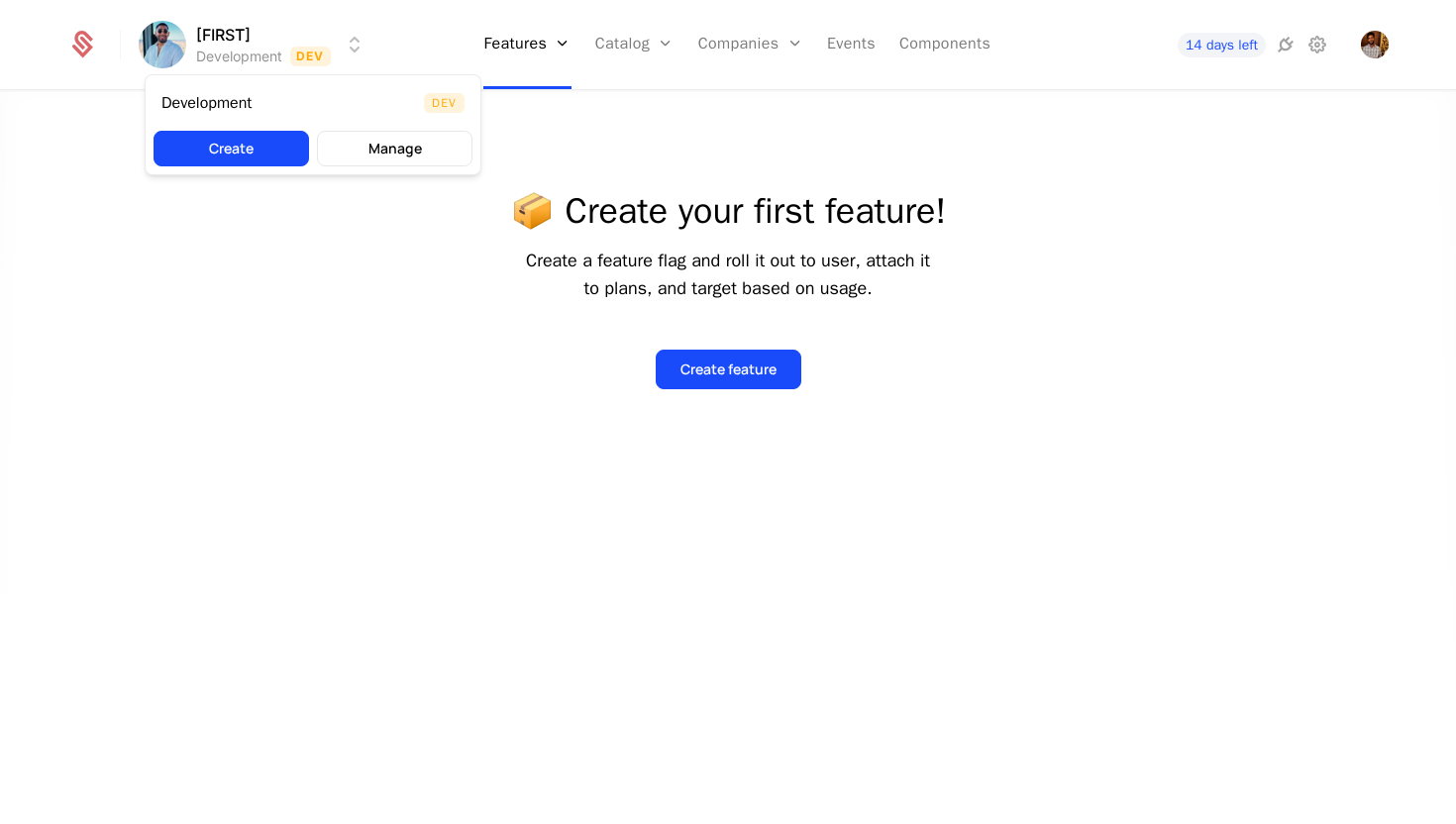 click on "[FIRST] [LAST] Features Features Flags Catalog Plans Add Ons Configuration Companies Companies Users Events Components 14 days left 📦 Create your first feature! Create a feature flag and roll it out to user, attach it to plans, and target based on usage. Create feature
Best Viewed on Desktop You're currently viewing this on a  mobile device . For the best experience,   we recommend using a desktop or larger screens , as the application isn't fully optimized for smaller resolutions just yet. Got it  Development Dev Create Manage" at bounding box center [728, 412] 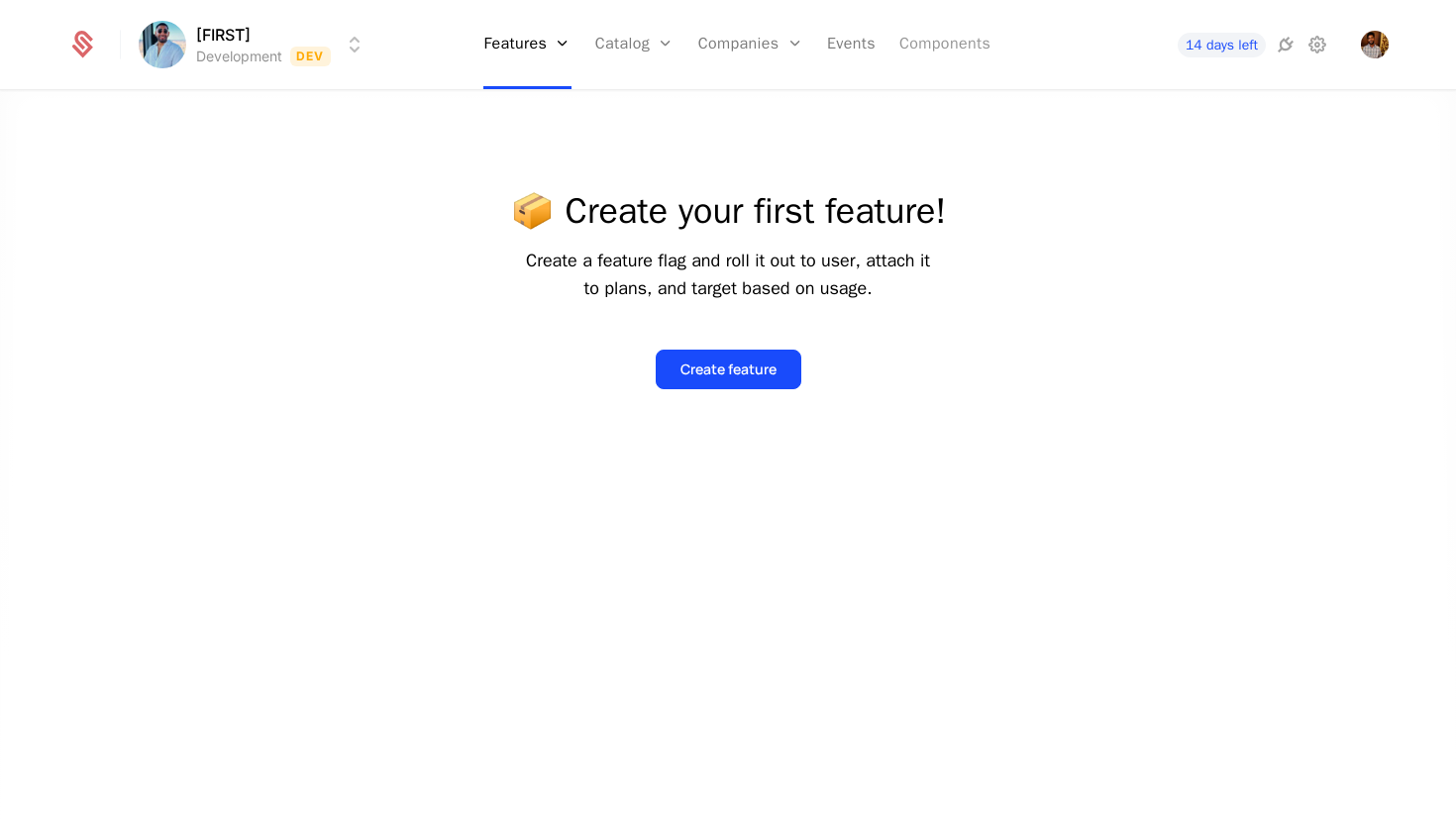 type 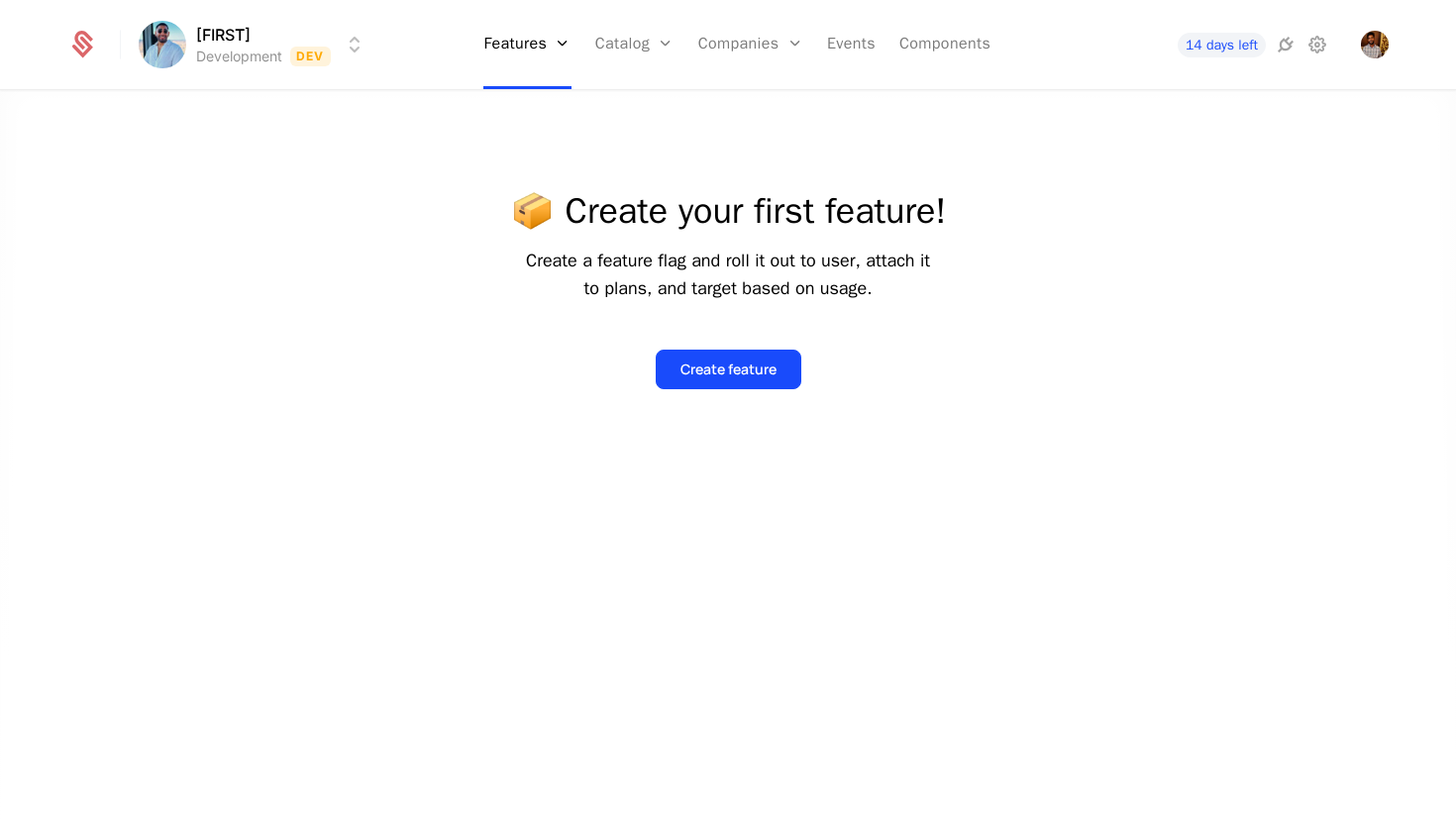 click on "[FIRST] [LAST] Features Features Flags Catalog Plans Add Ons Configuration Companies Companies Users Events Components 14 days left 📦 Create your first feature! Create a feature flag and roll it out to user, attach it to plans, and target based on usage. Create feature
Best Viewed on Desktop You're currently viewing this on a  mobile device . For the best experience,   we recommend using a desktop or larger screens , as the application isn't fully optimized for smaller resolutions just yet. Got it" at bounding box center [728, 412] 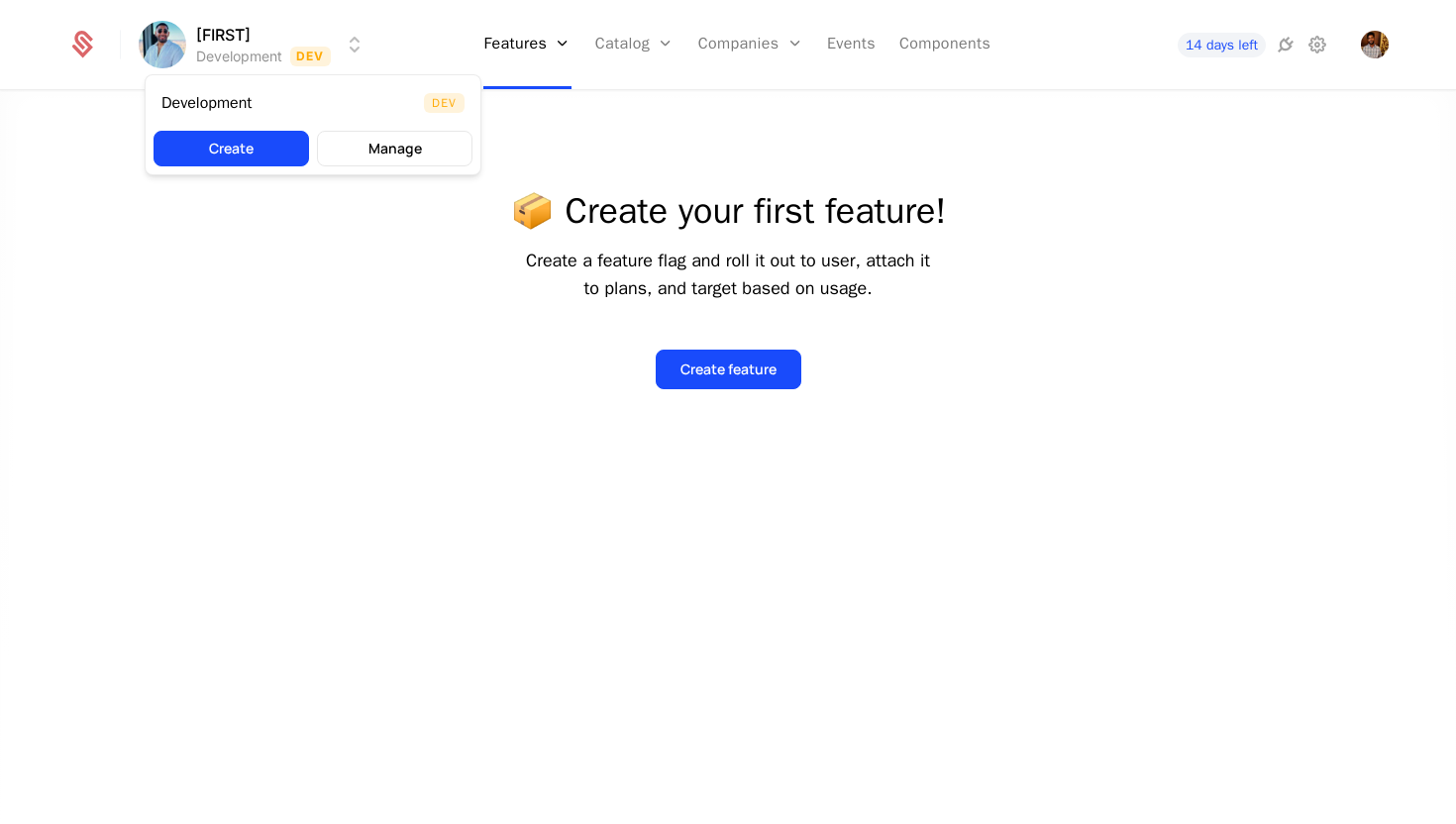click on "[FIRST] [LAST] Features Features Flags Catalog Plans Add Ons Configuration Companies Companies Users Events Components 14 days left 📦 Create your first feature! Create a feature flag and roll it out to user, attach it to plans, and target based on usage. Create feature
Best Viewed on Desktop You're currently viewing this on a  mobile device . For the best experience,   we recommend using a desktop or larger screens , as the application isn't fully optimized for smaller resolutions just yet. Got it  Development Dev Create Manage" at bounding box center [728, 412] 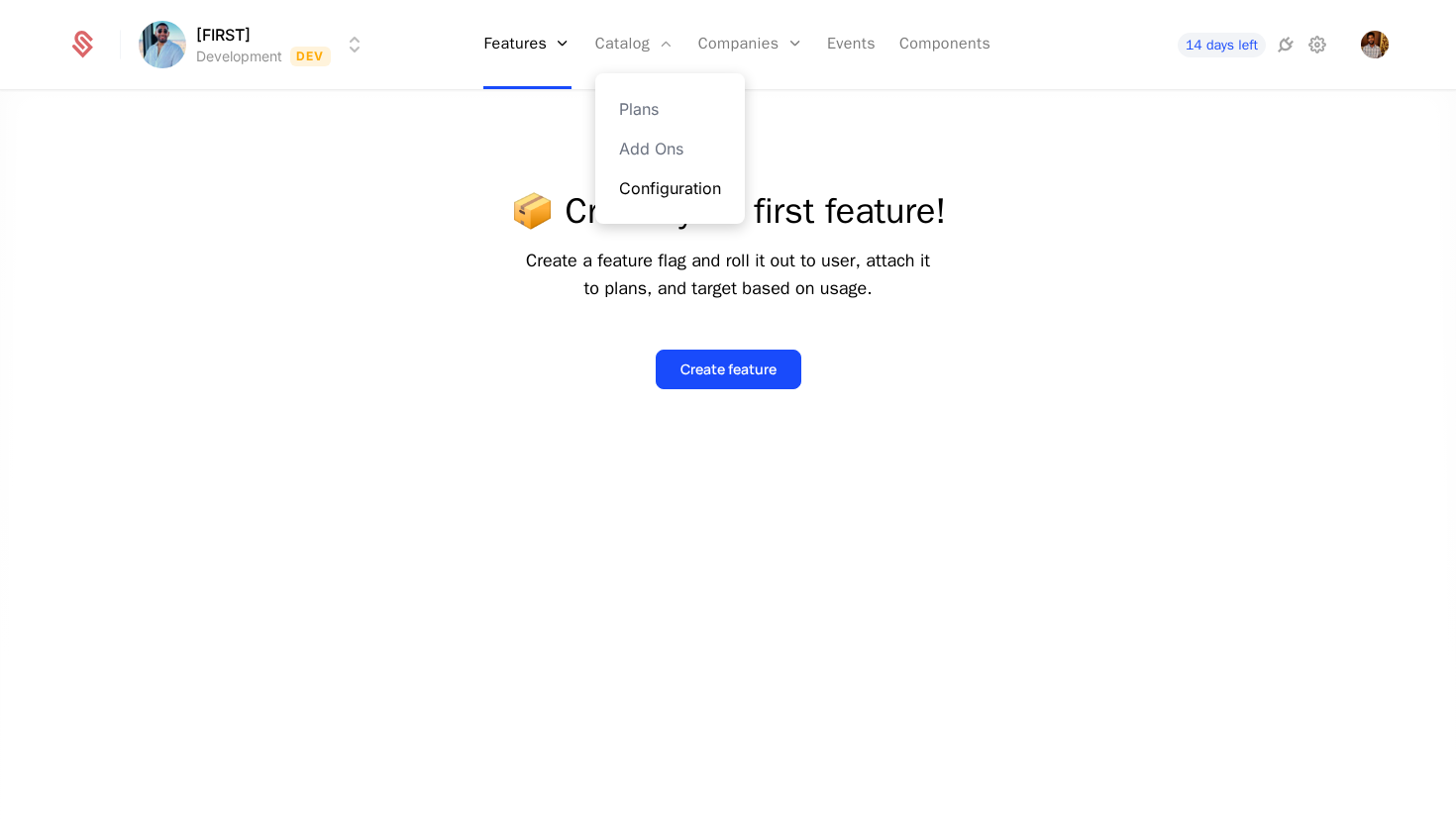 click on "Configuration" at bounding box center [670, 188] 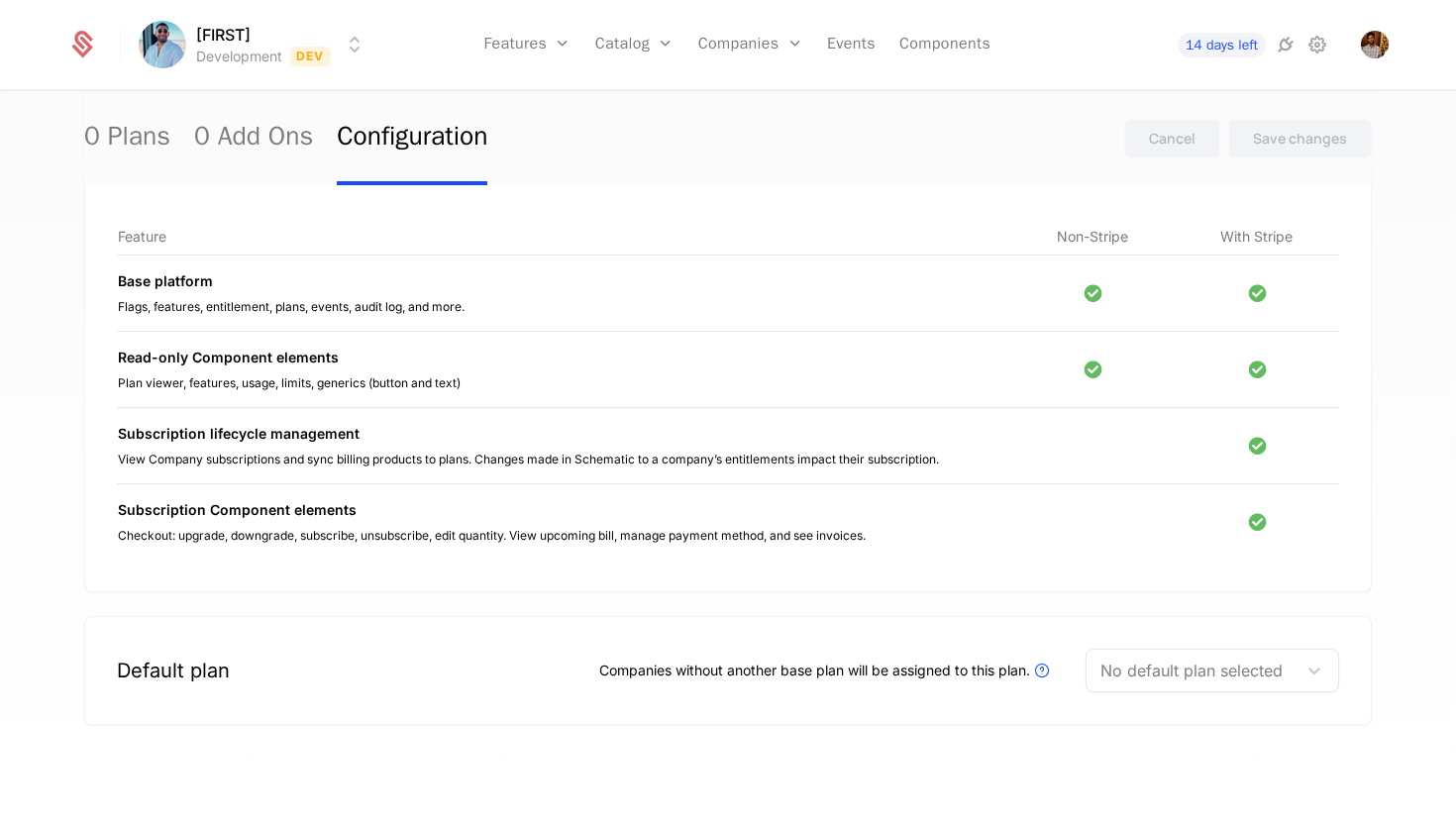 scroll, scrollTop: 0, scrollLeft: 0, axis: both 